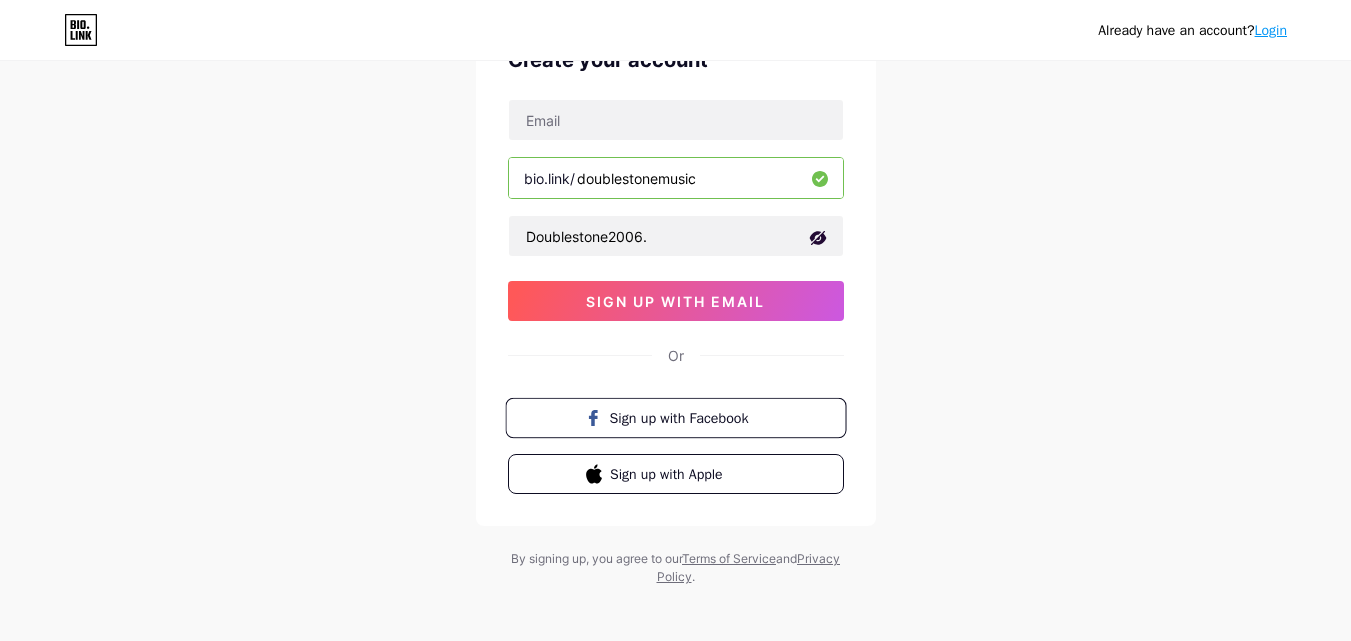 scroll, scrollTop: 124, scrollLeft: 0, axis: vertical 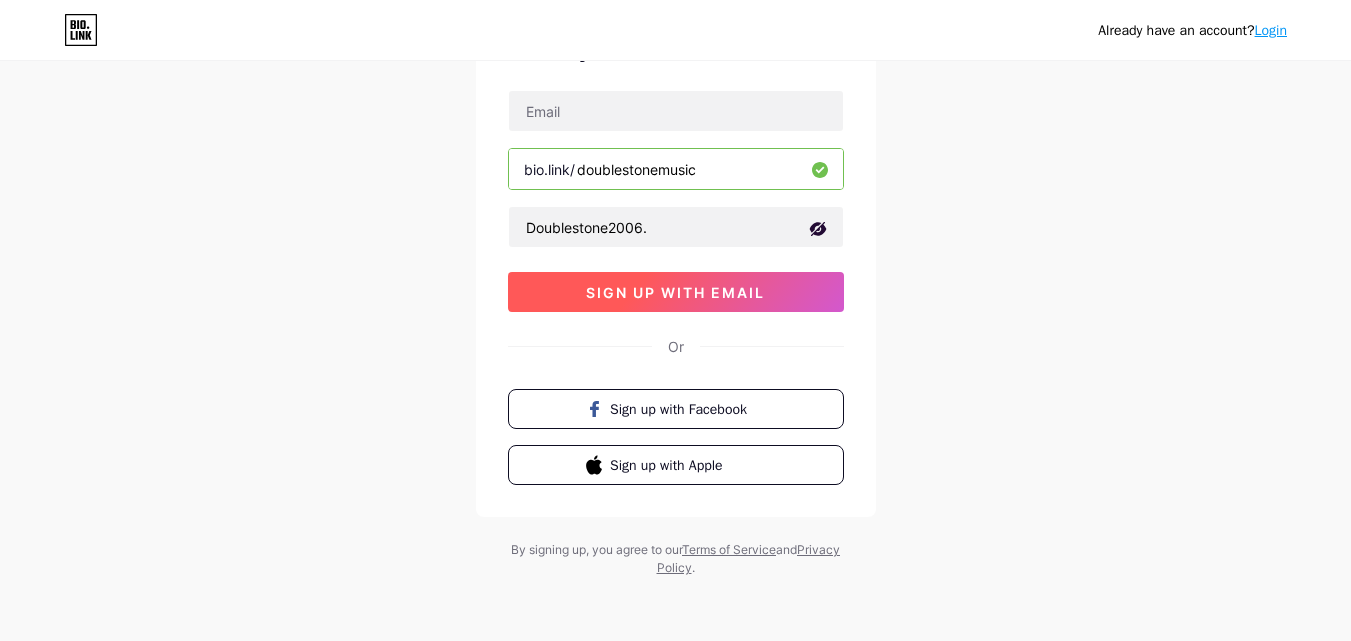 click on "sign up with email" at bounding box center [676, 292] 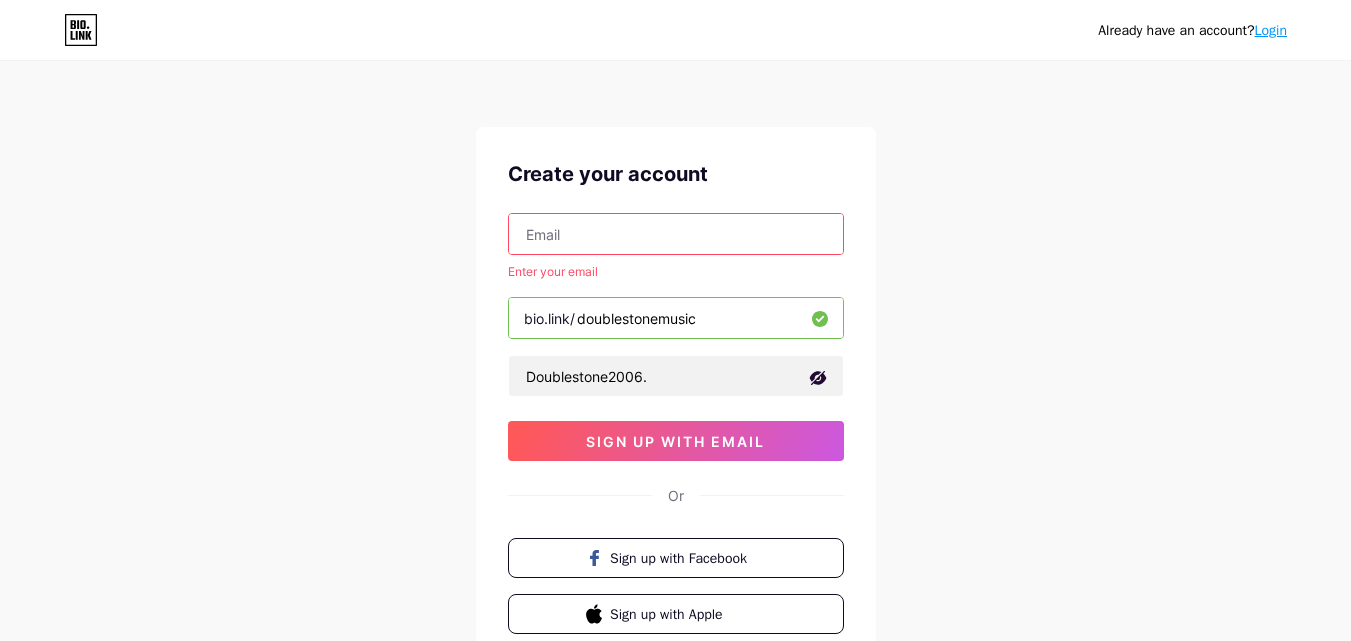 scroll, scrollTop: 0, scrollLeft: 0, axis: both 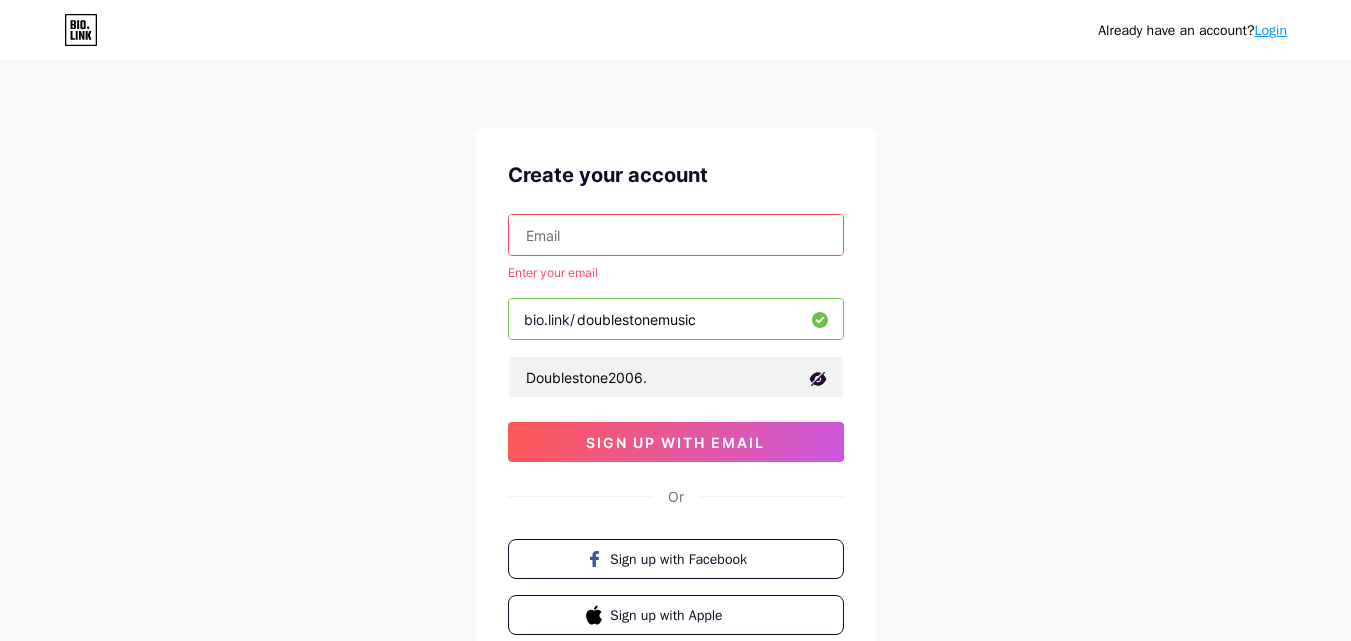 click at bounding box center (676, 235) 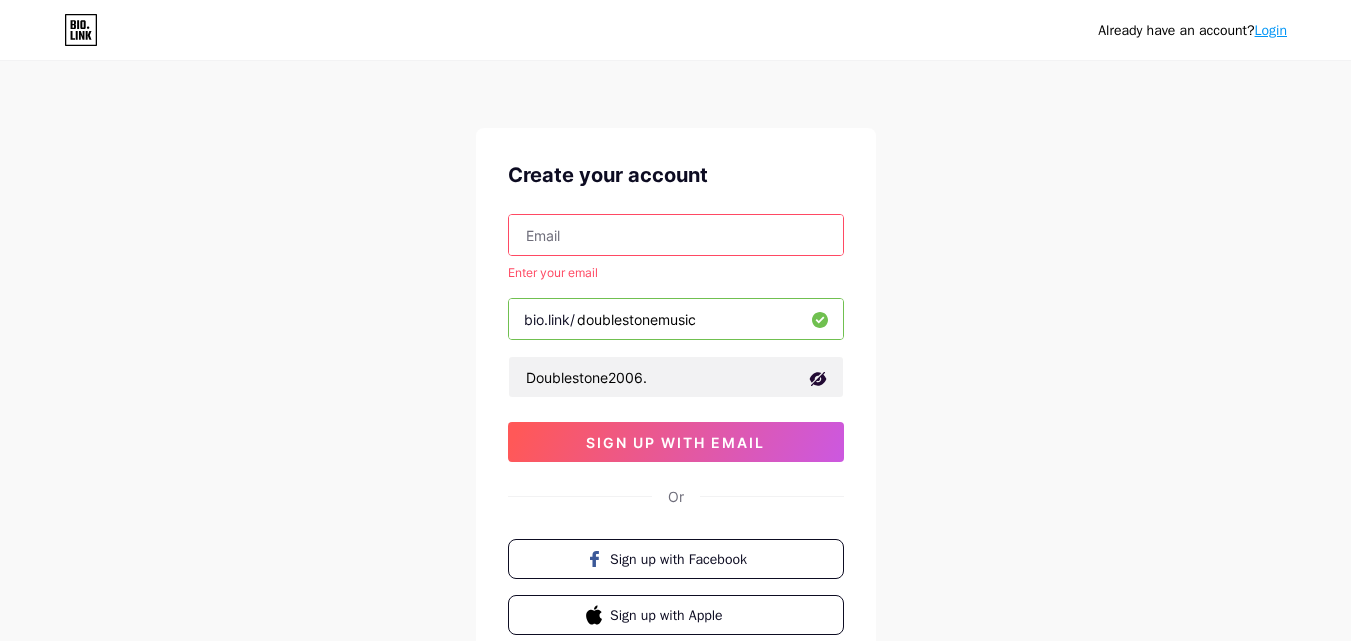 type on "doublestonemusic@[EMAIL]" 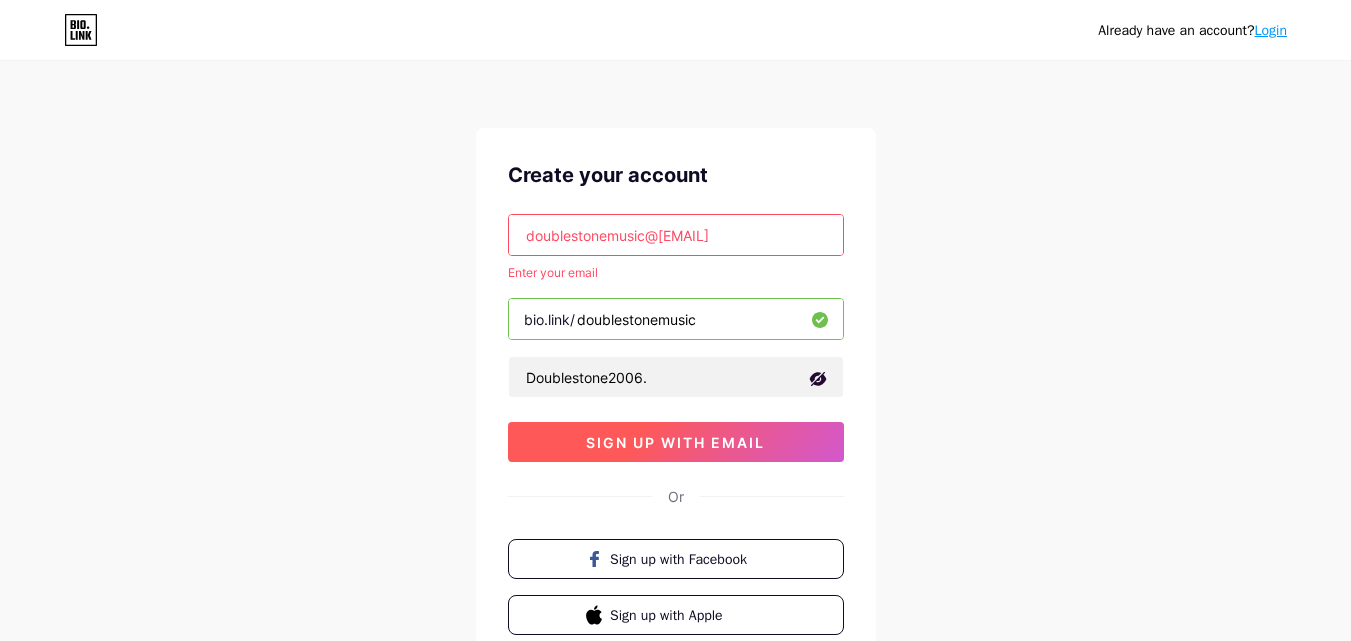 click on "sign up with email" at bounding box center [675, 442] 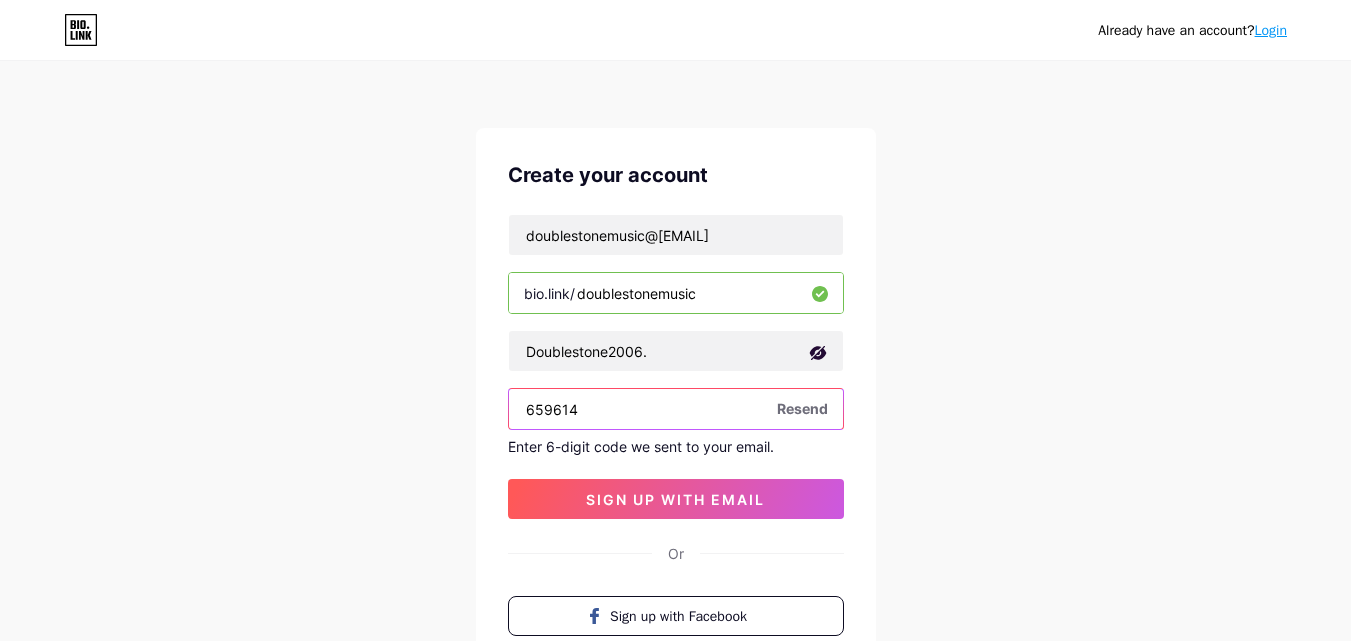 type on "659614" 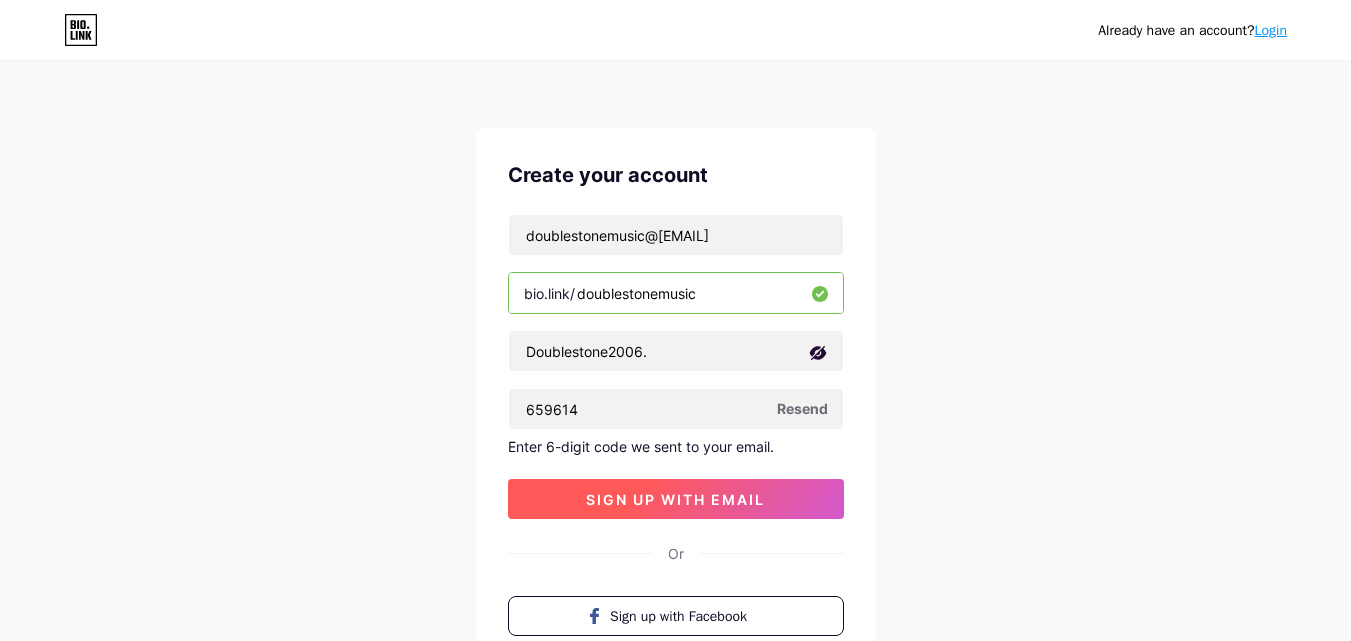 click on "sign up with email" at bounding box center [675, 499] 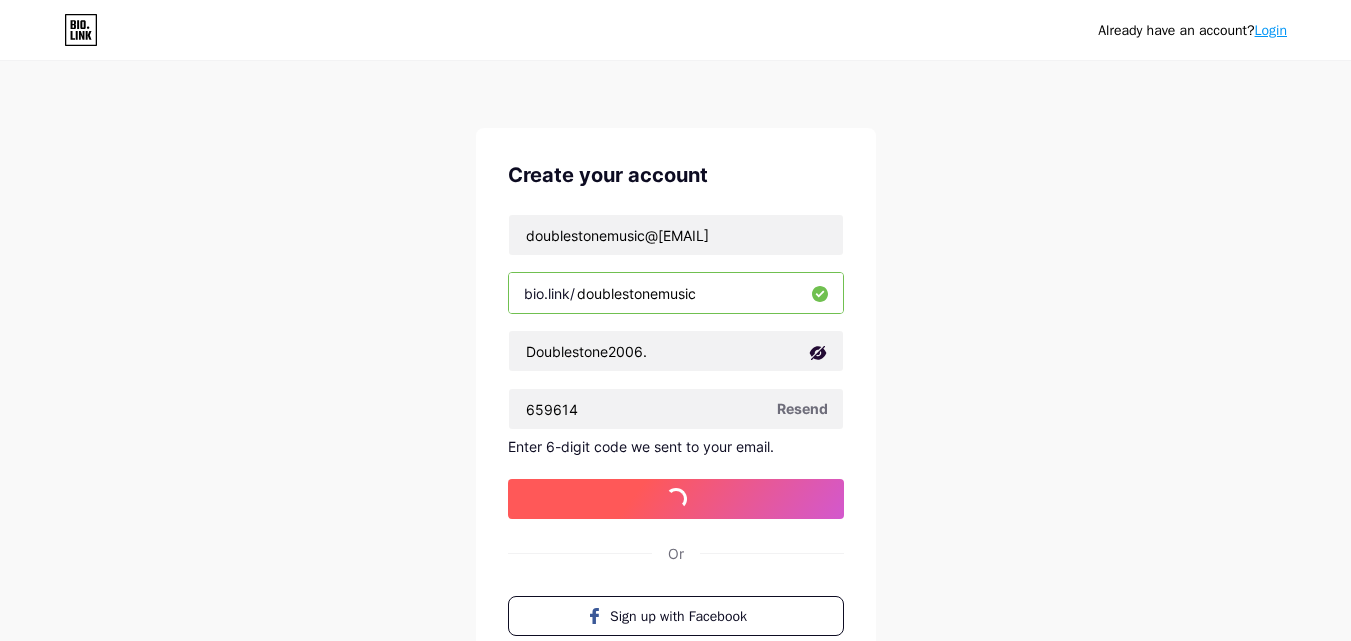 scroll, scrollTop: 100, scrollLeft: 0, axis: vertical 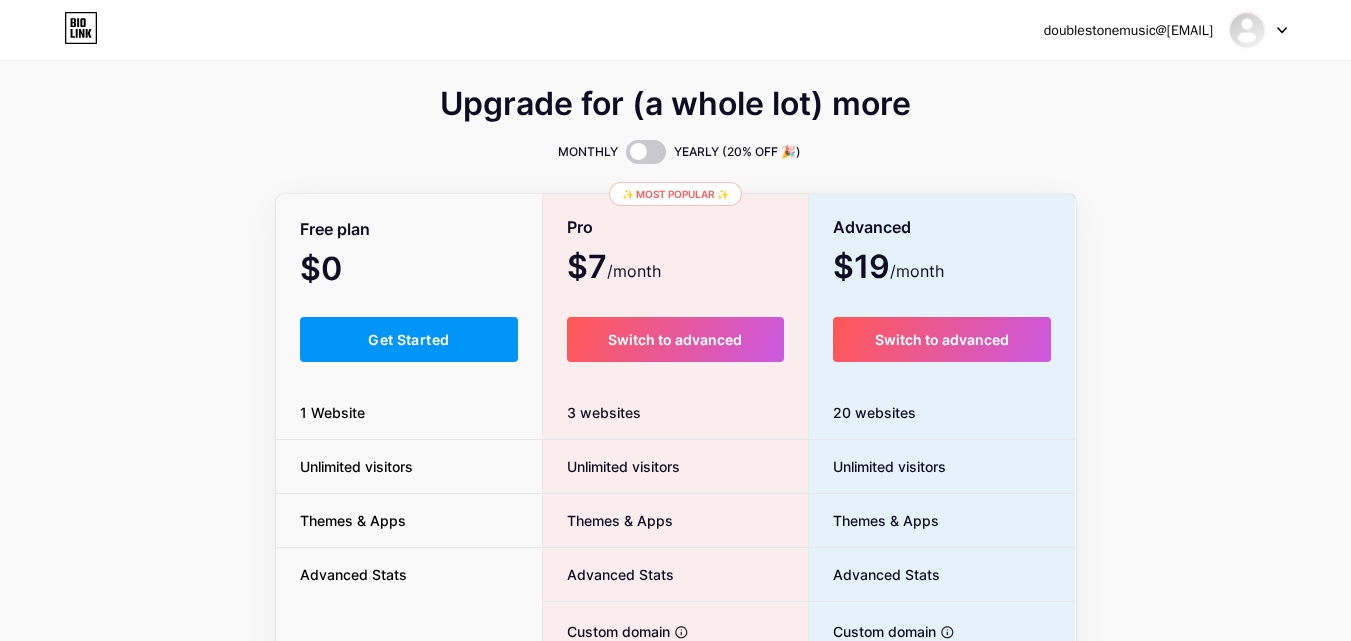 click on "Get Started" at bounding box center [408, 339] 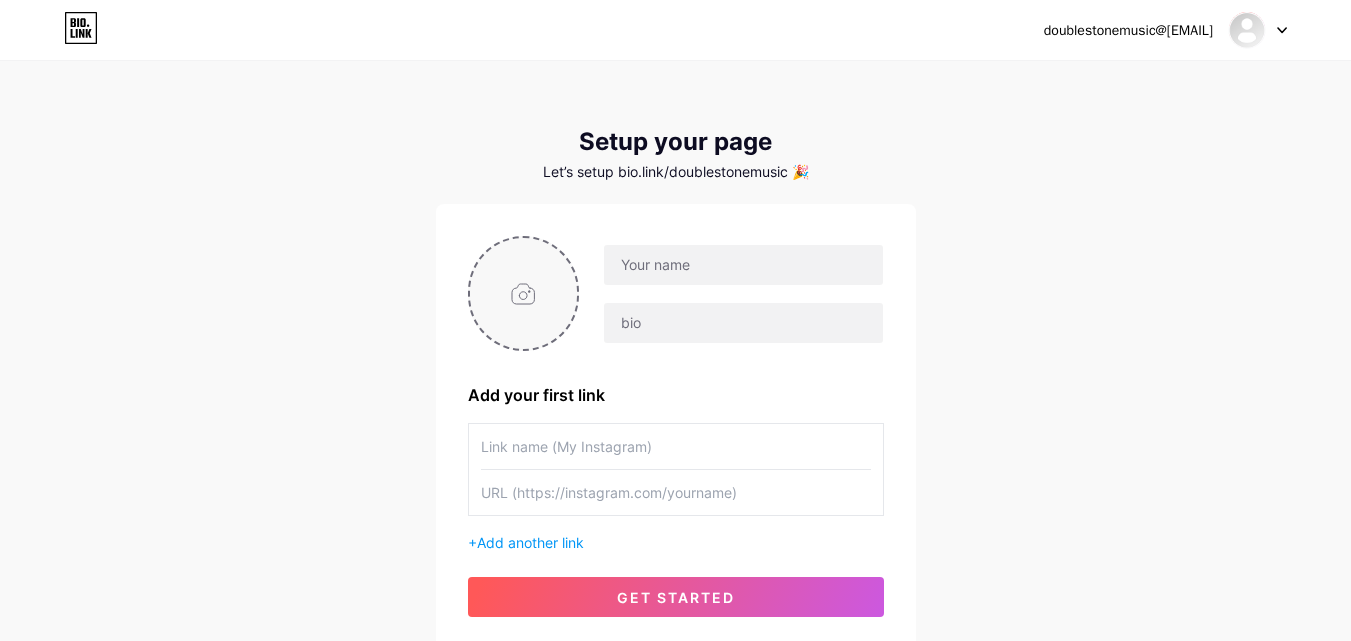 click at bounding box center (524, 293) 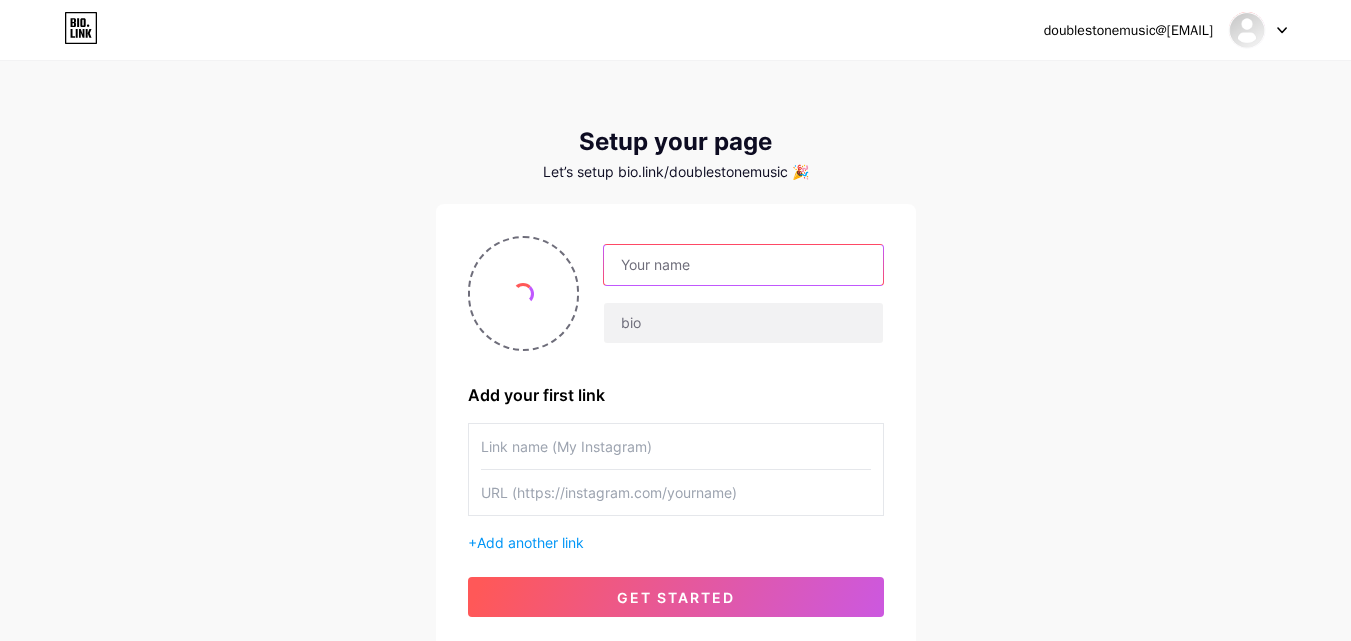 click at bounding box center (743, 265) 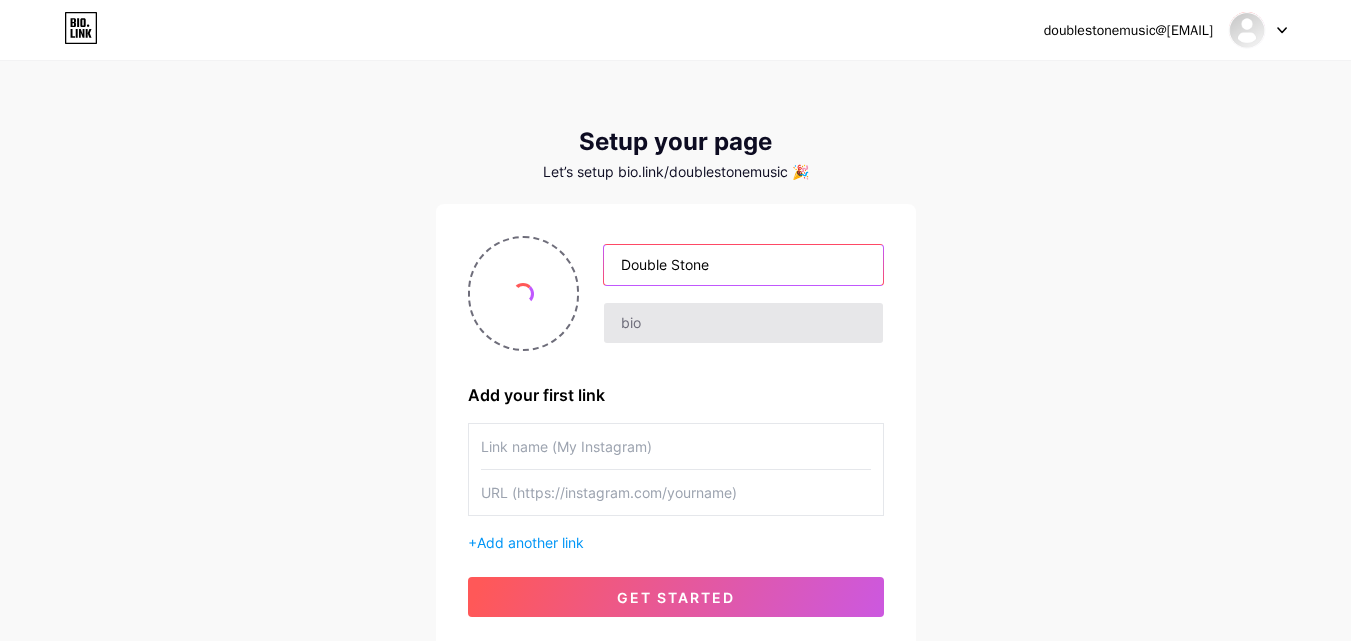 type on "Double Stone" 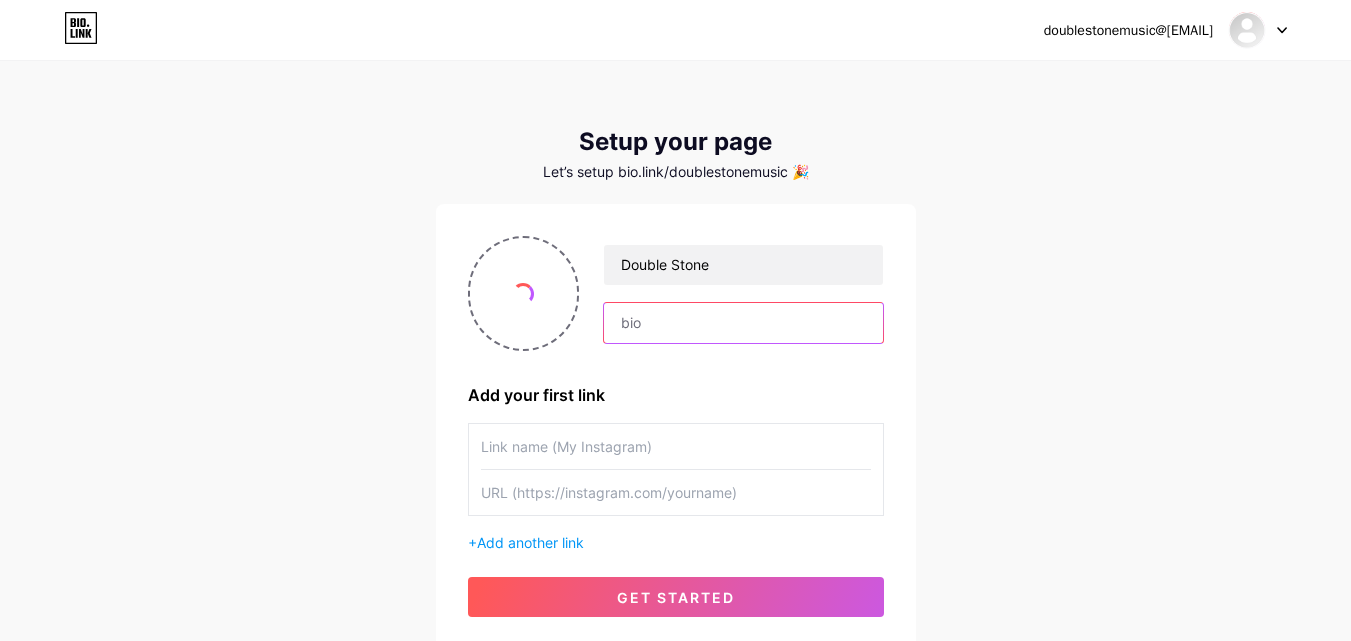 click at bounding box center (743, 323) 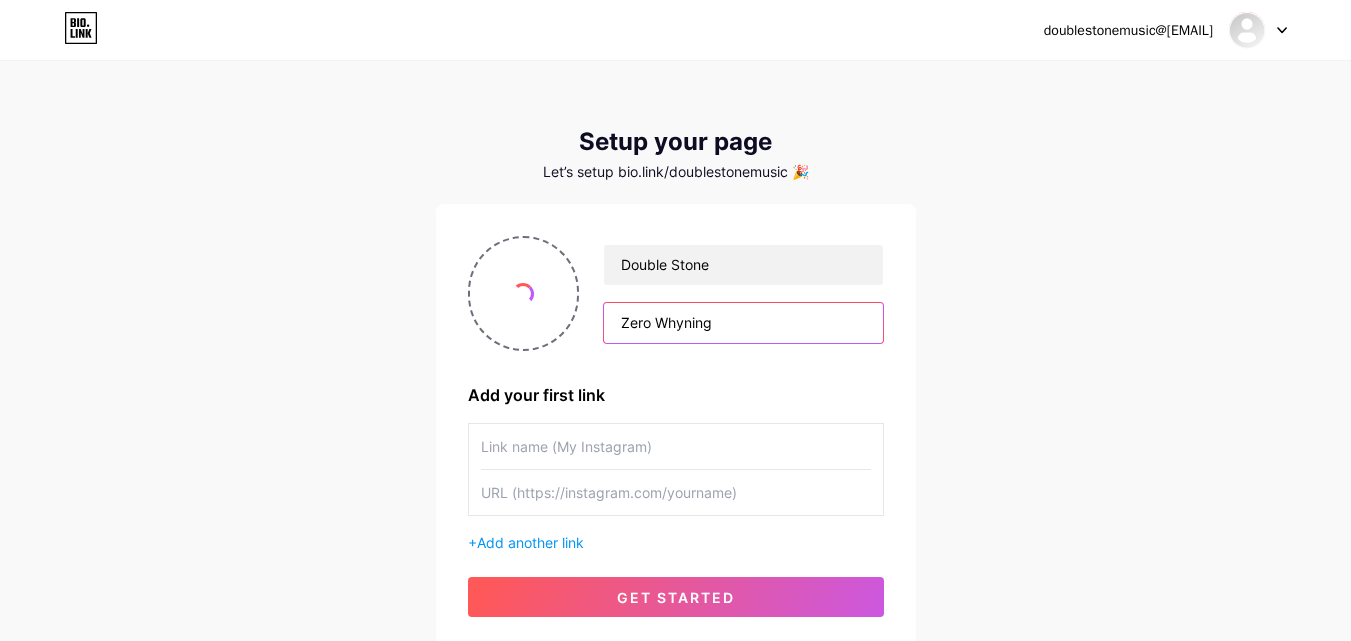 type on "Zero Whyning" 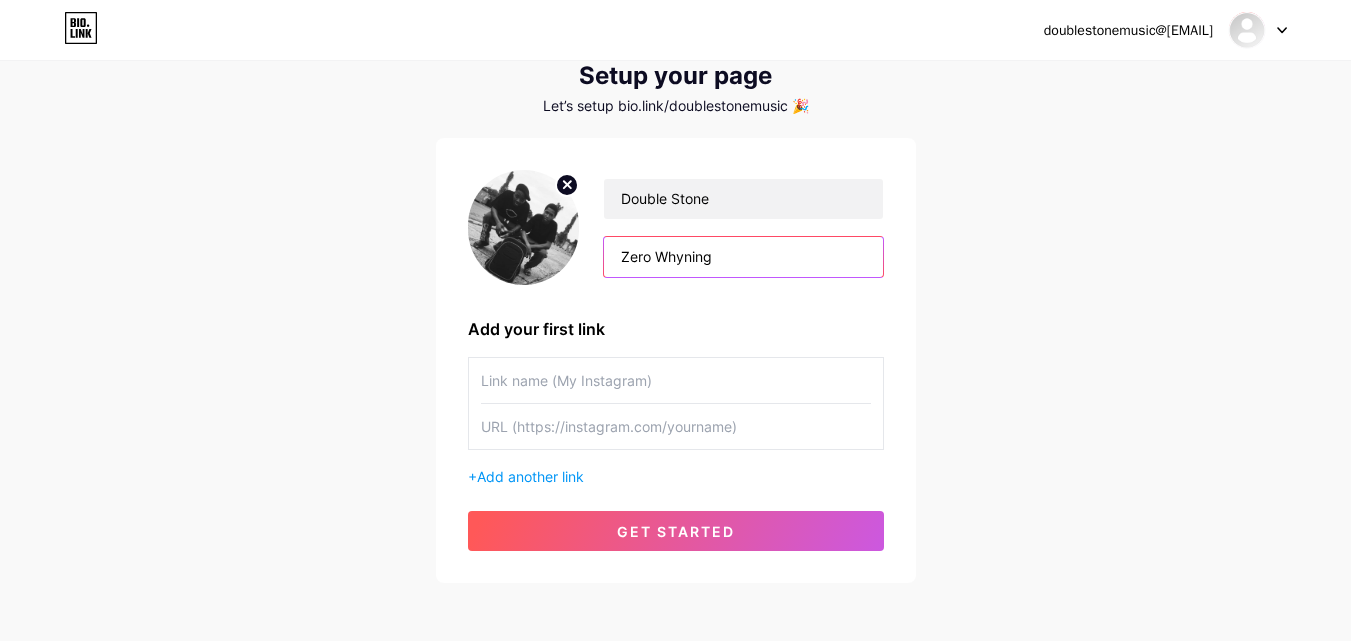 scroll, scrollTop: 100, scrollLeft: 0, axis: vertical 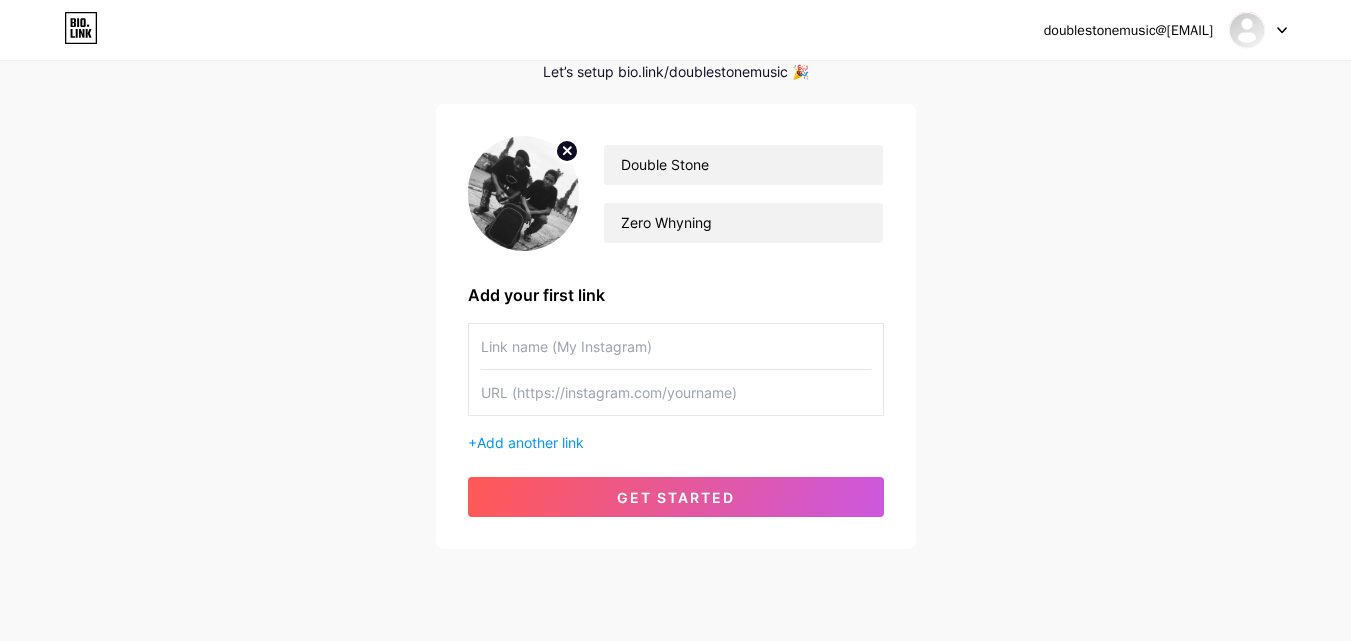 click at bounding box center (676, 346) 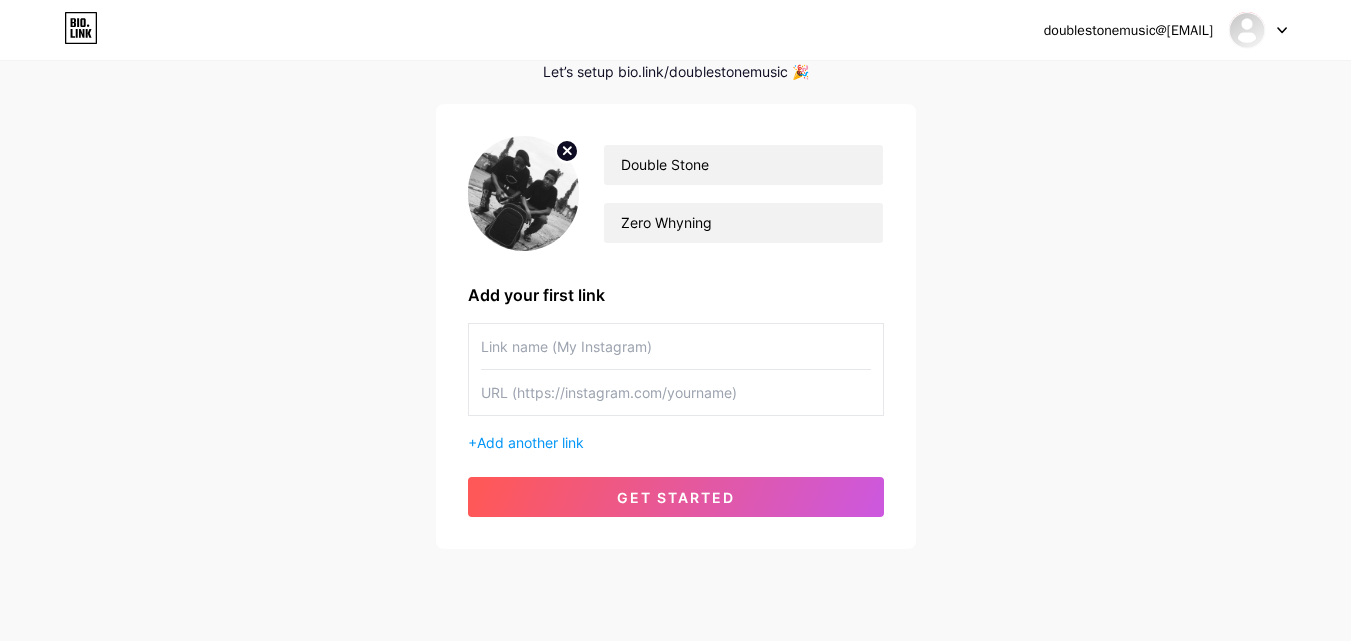 paste on "https://instagram.com/doublestonemusic" 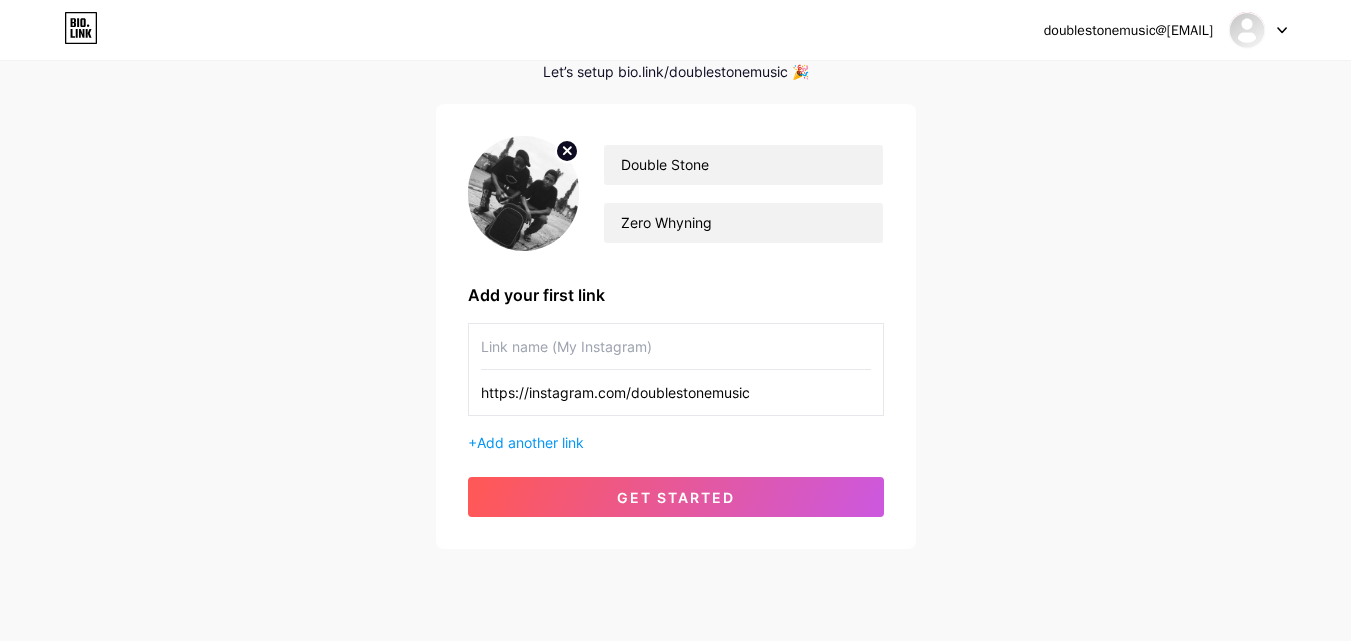 type on "https://instagram.com/doublestonemusic" 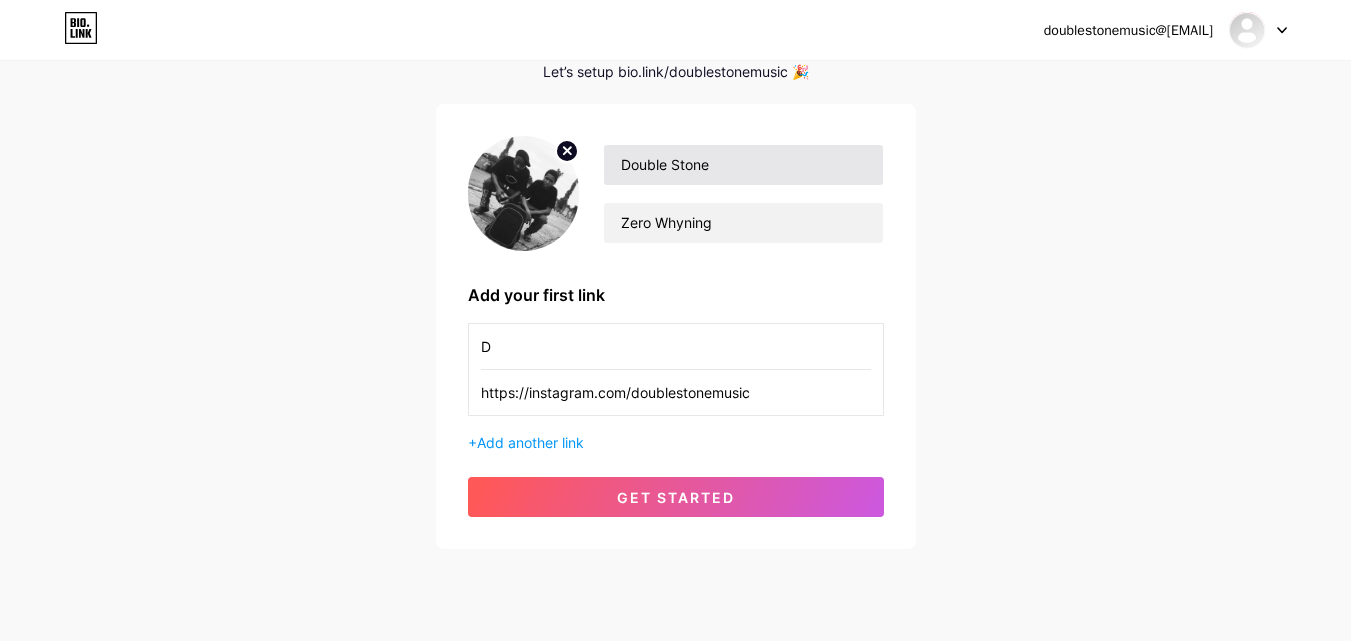 drag, startPoint x: 730, startPoint y: 142, endPoint x: 714, endPoint y: 162, distance: 25.612497 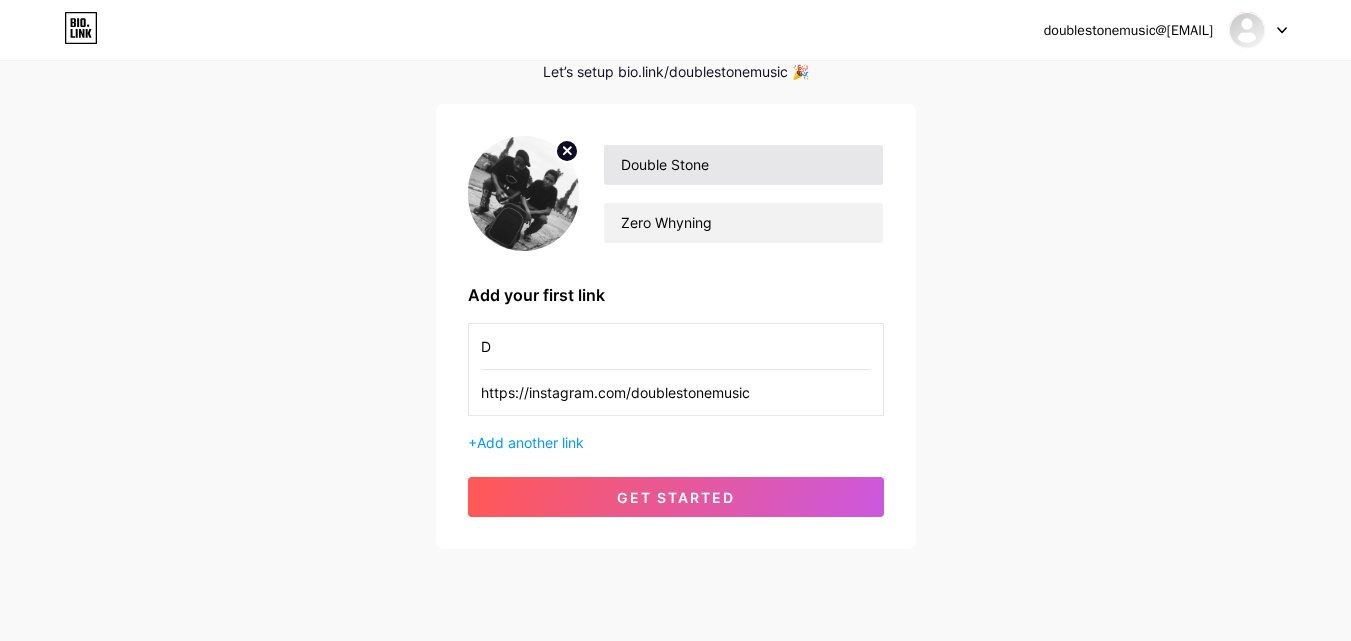 click on "Double Stone     Zero Whyning" at bounding box center (676, 193) 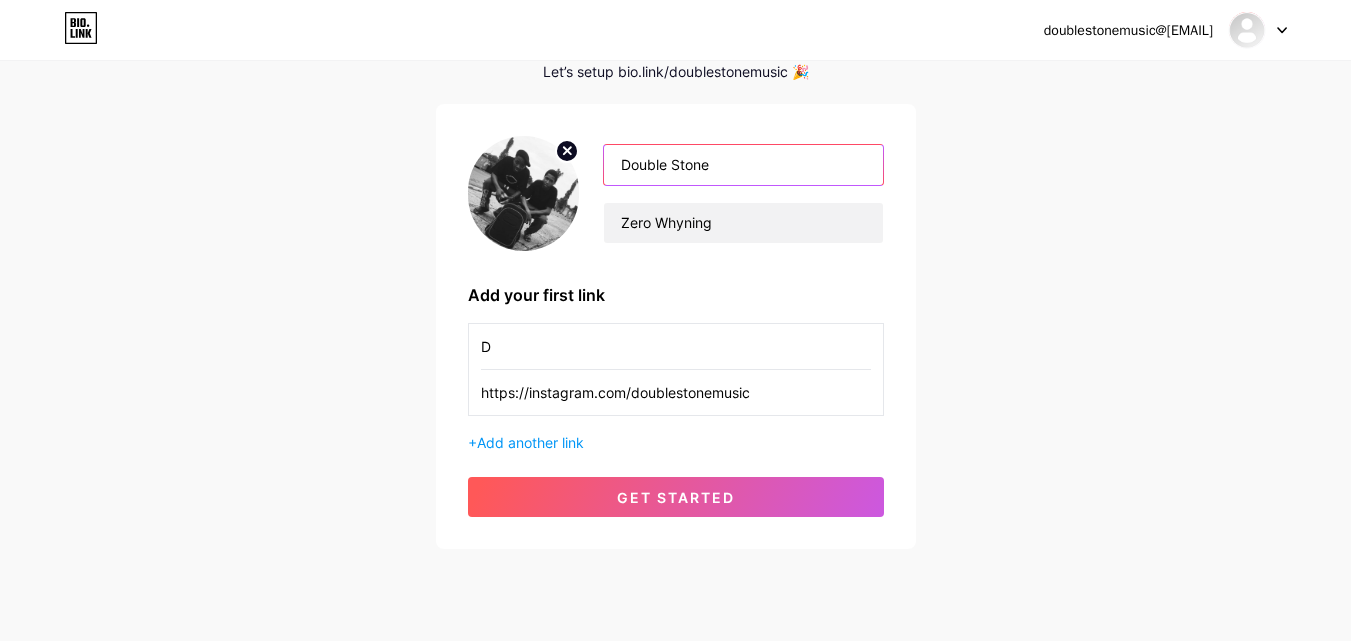 drag, startPoint x: 714, startPoint y: 162, endPoint x: 534, endPoint y: 192, distance: 182.48288 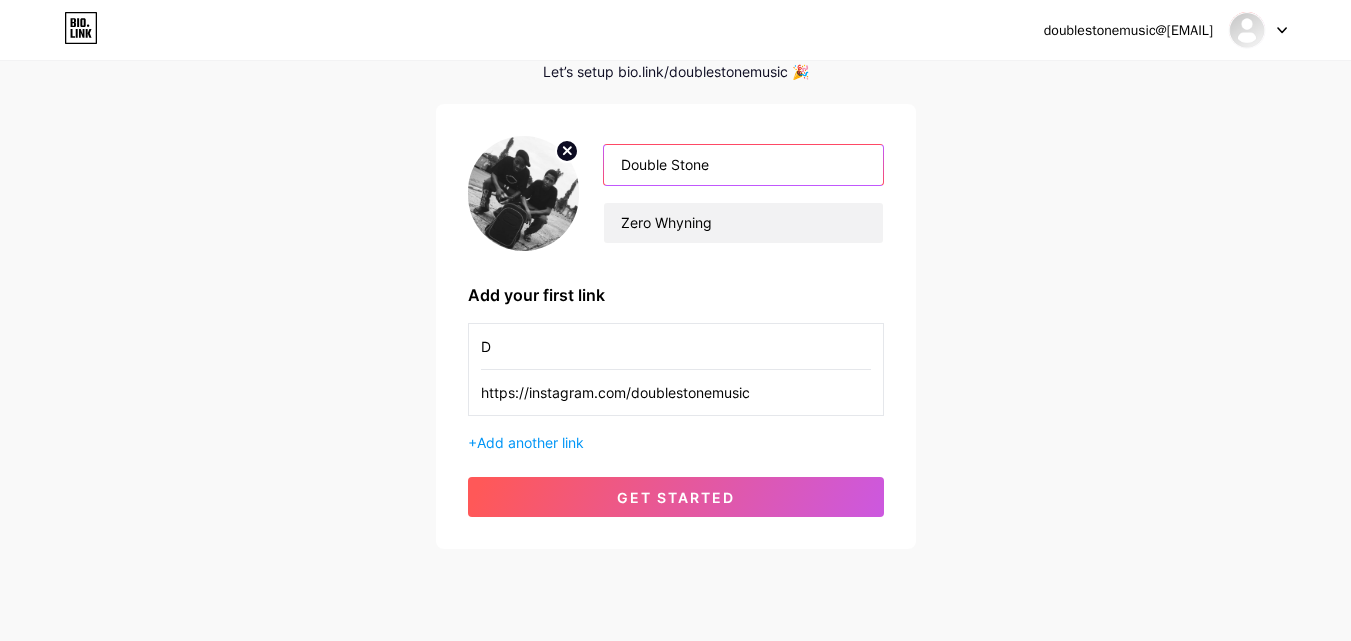 click on "Double Stone     Zero Whyning" at bounding box center [676, 193] 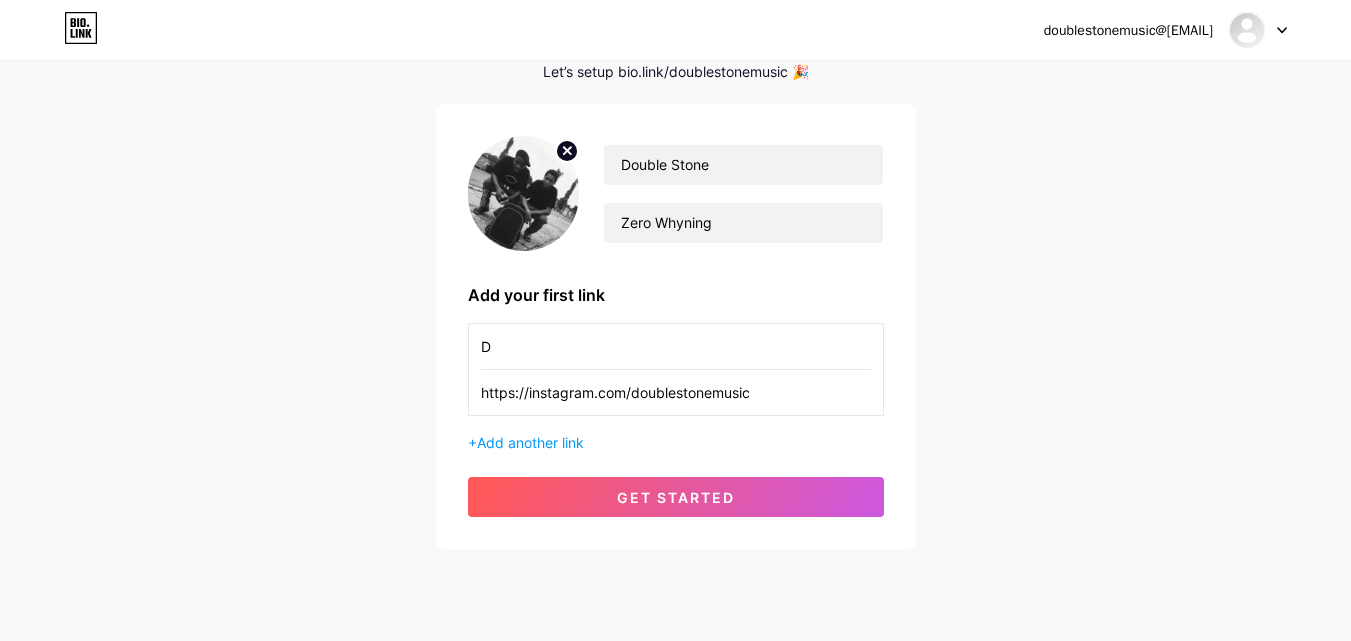 drag, startPoint x: 543, startPoint y: 382, endPoint x: 546, endPoint y: 357, distance: 25.179358 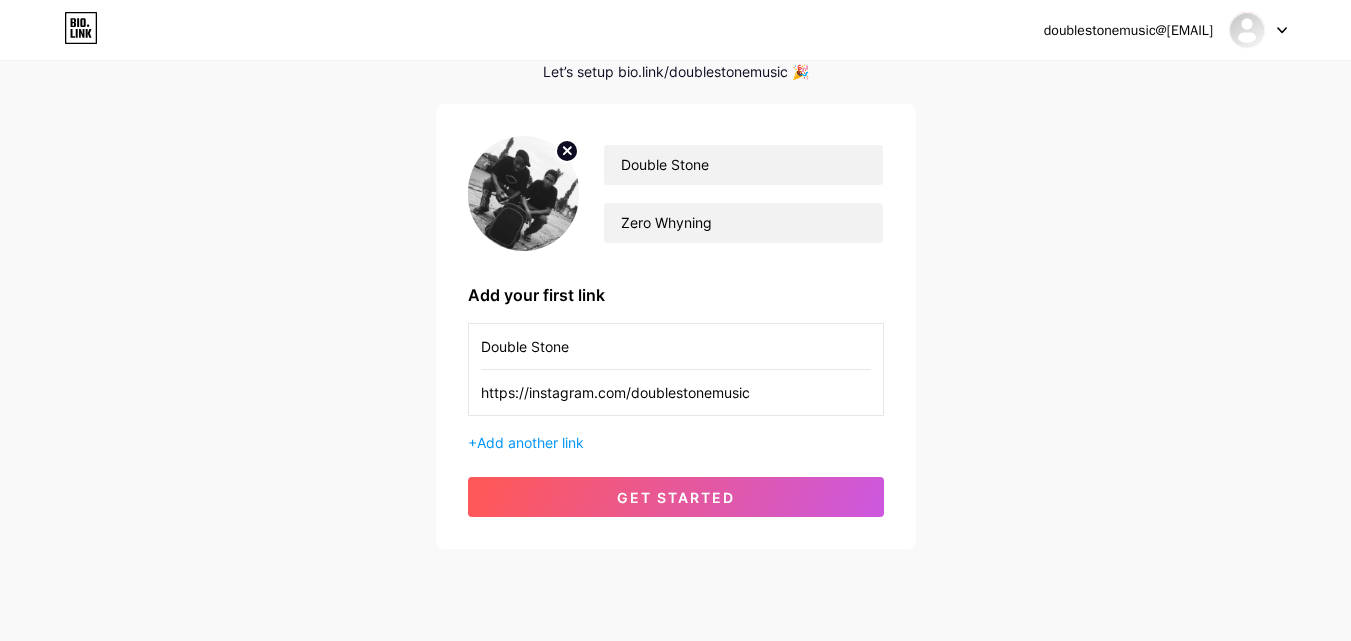 type on "Double Stone" 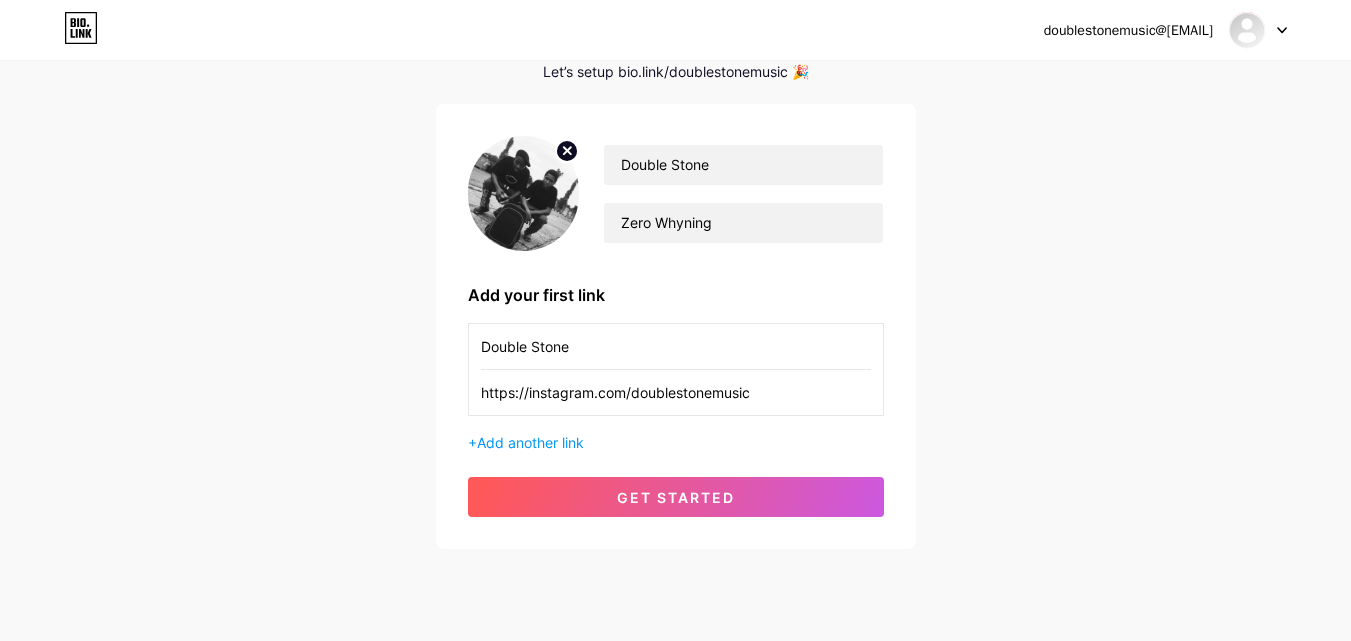 scroll, scrollTop: 152, scrollLeft: 0, axis: vertical 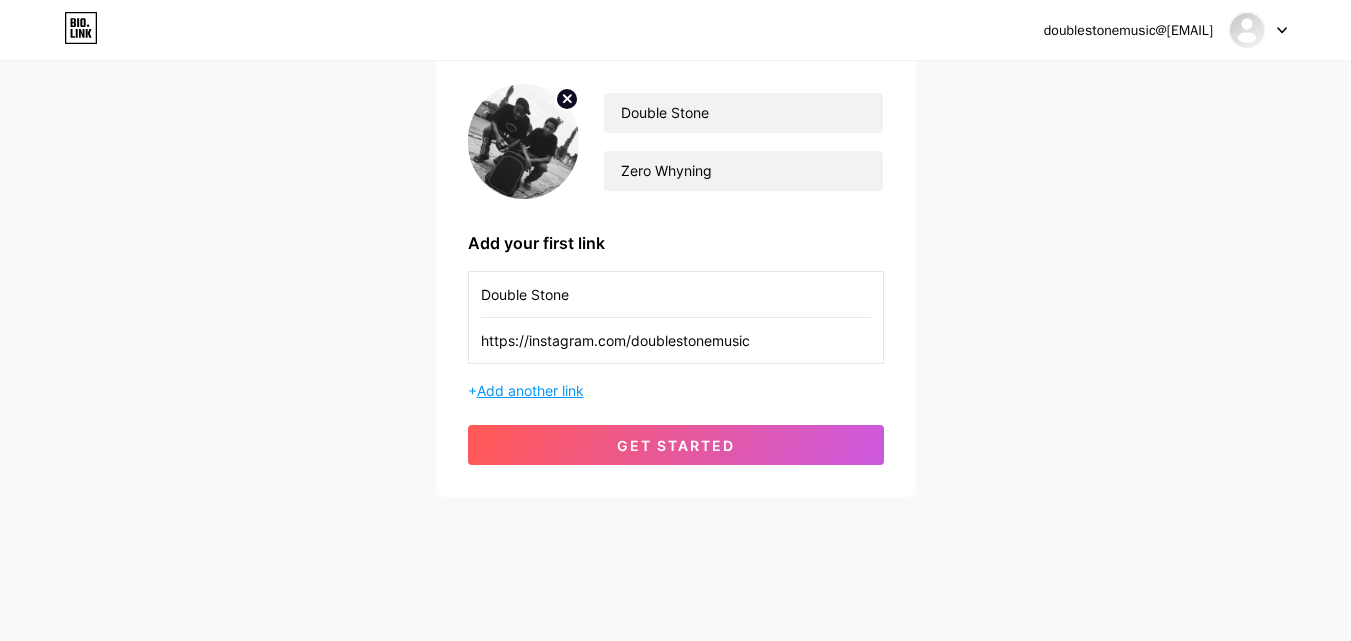 click on "Add another link" at bounding box center (530, 390) 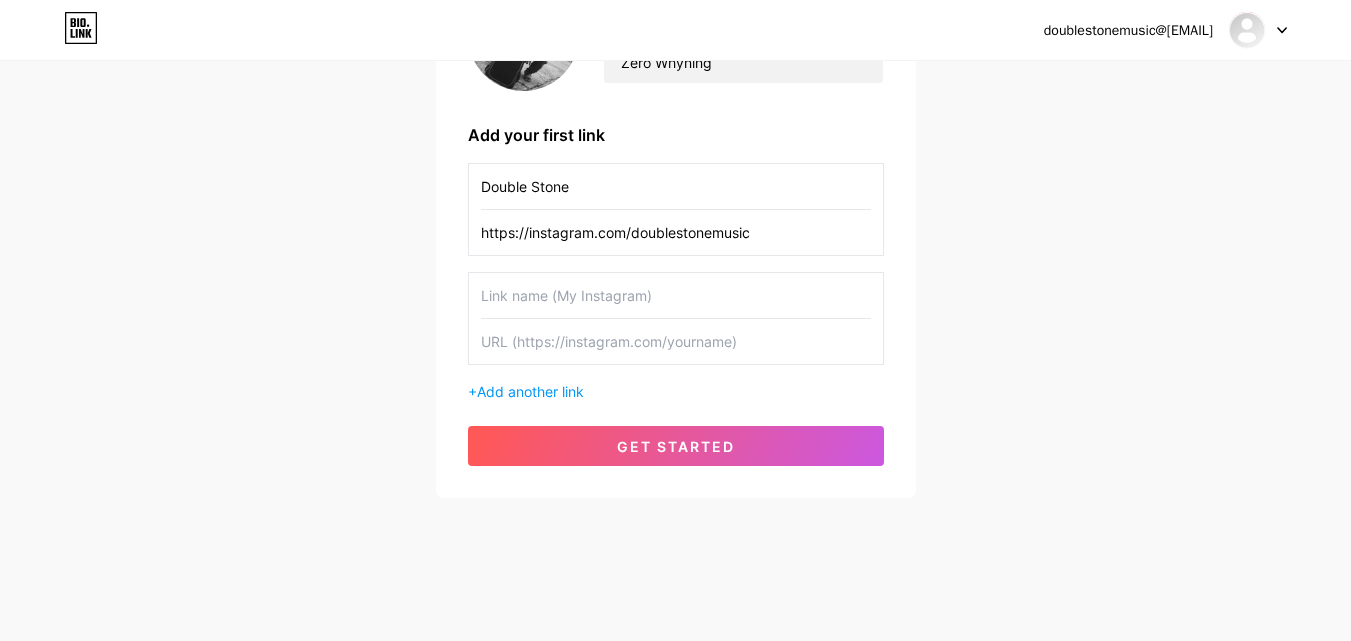 scroll, scrollTop: 261, scrollLeft: 0, axis: vertical 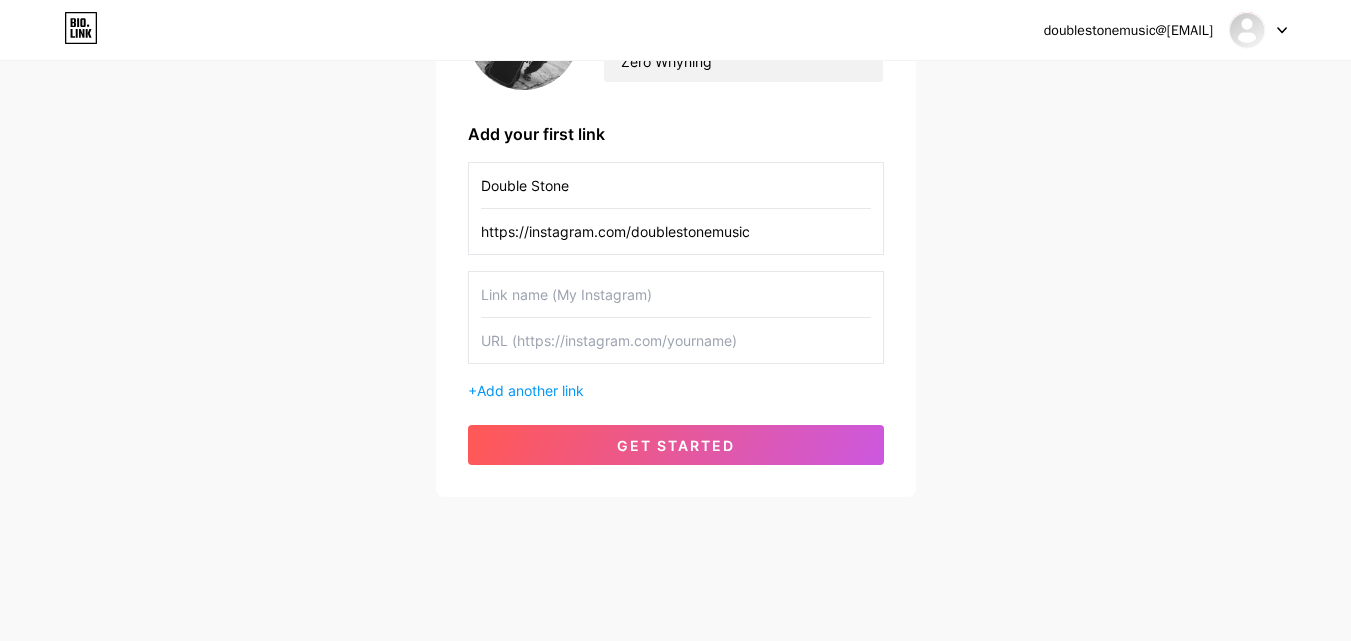 click at bounding box center (676, 340) 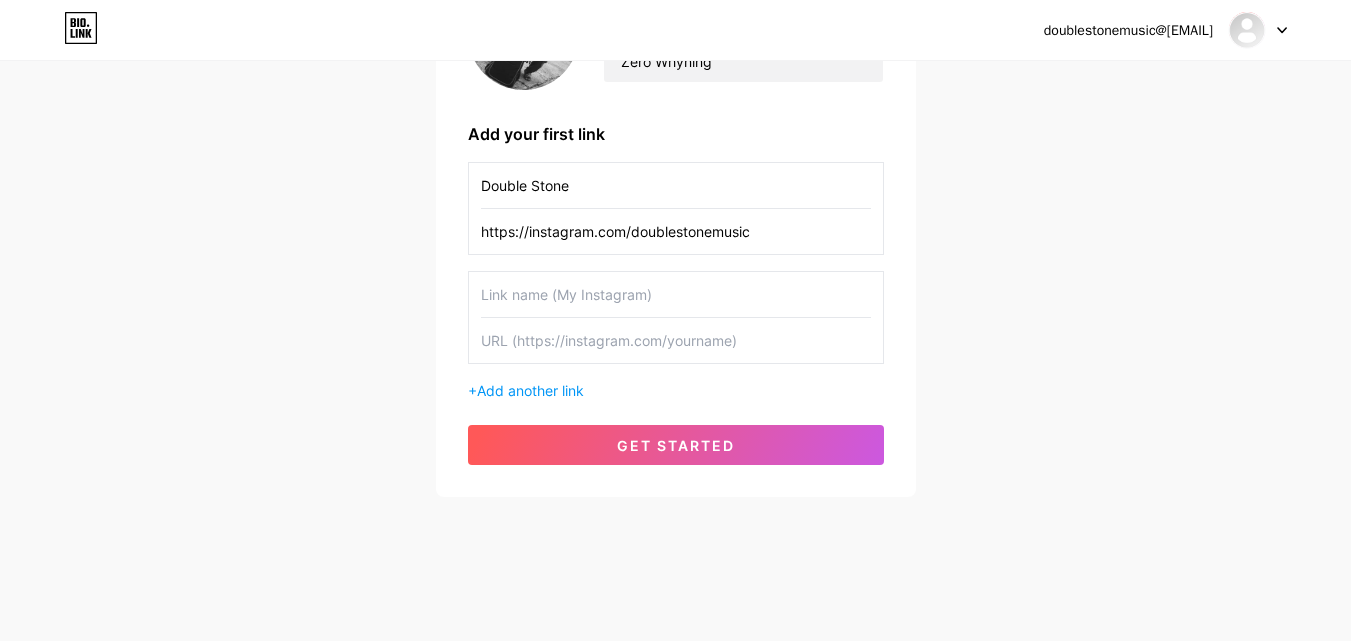 paste on "https://www.facebook.com/share/1B3EgirJd7/?mibextid=wwXIfr" 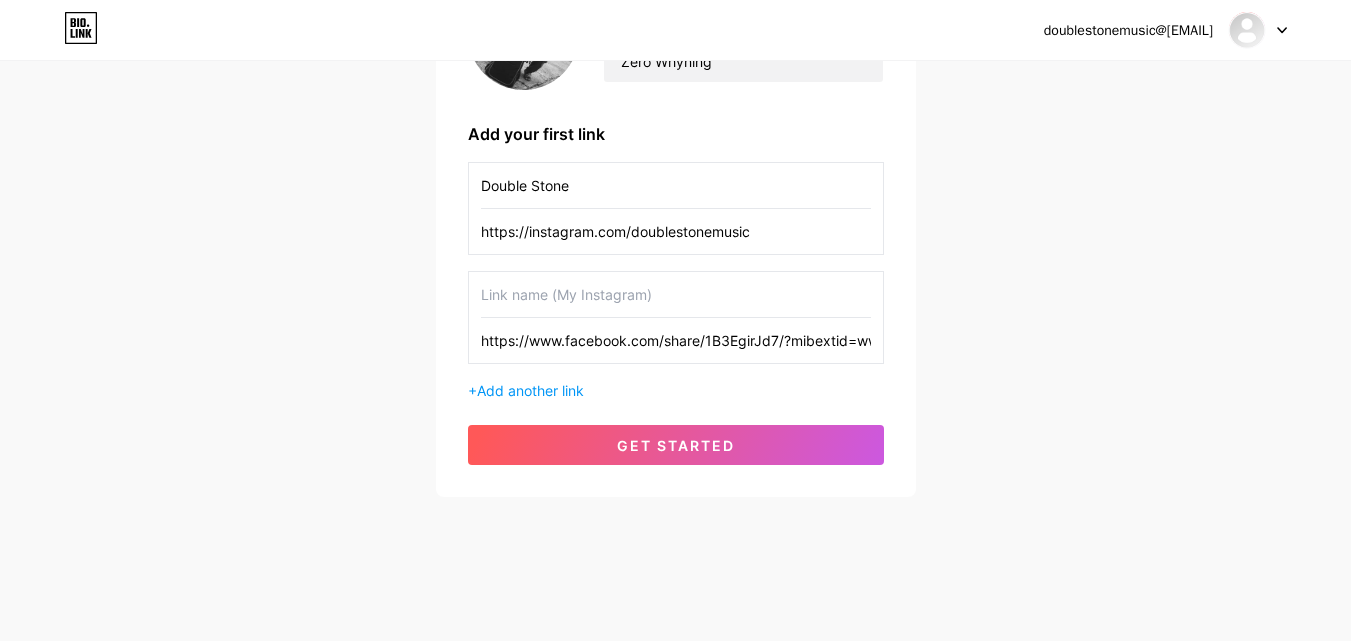 scroll, scrollTop: 0, scrollLeft: 33, axis: horizontal 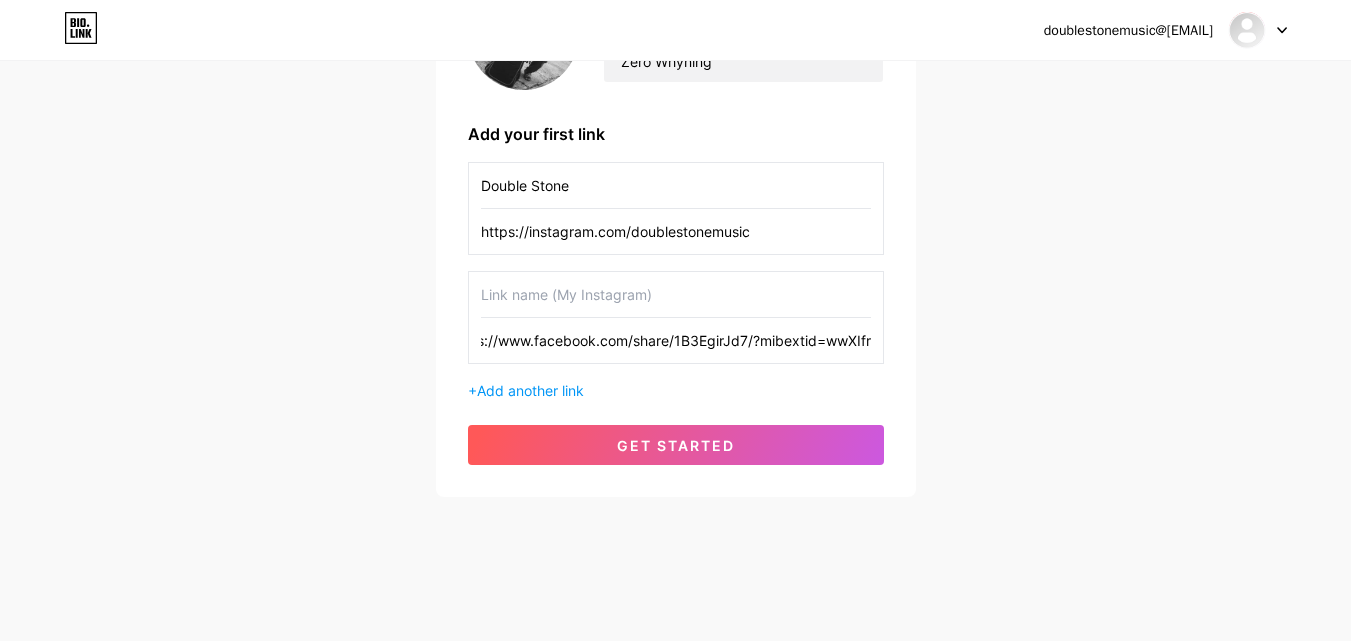 type on "https://www.facebook.com/share/1B3EgirJd7/?mibextid=wwXIfr" 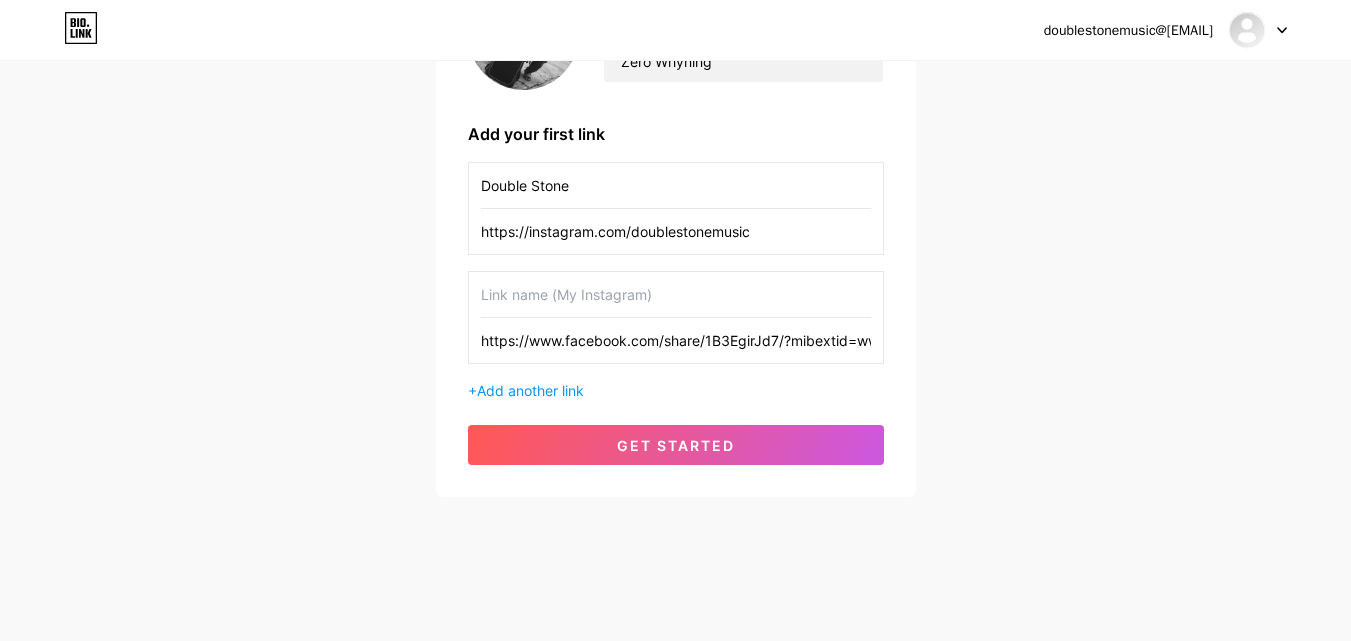 click at bounding box center (676, 294) 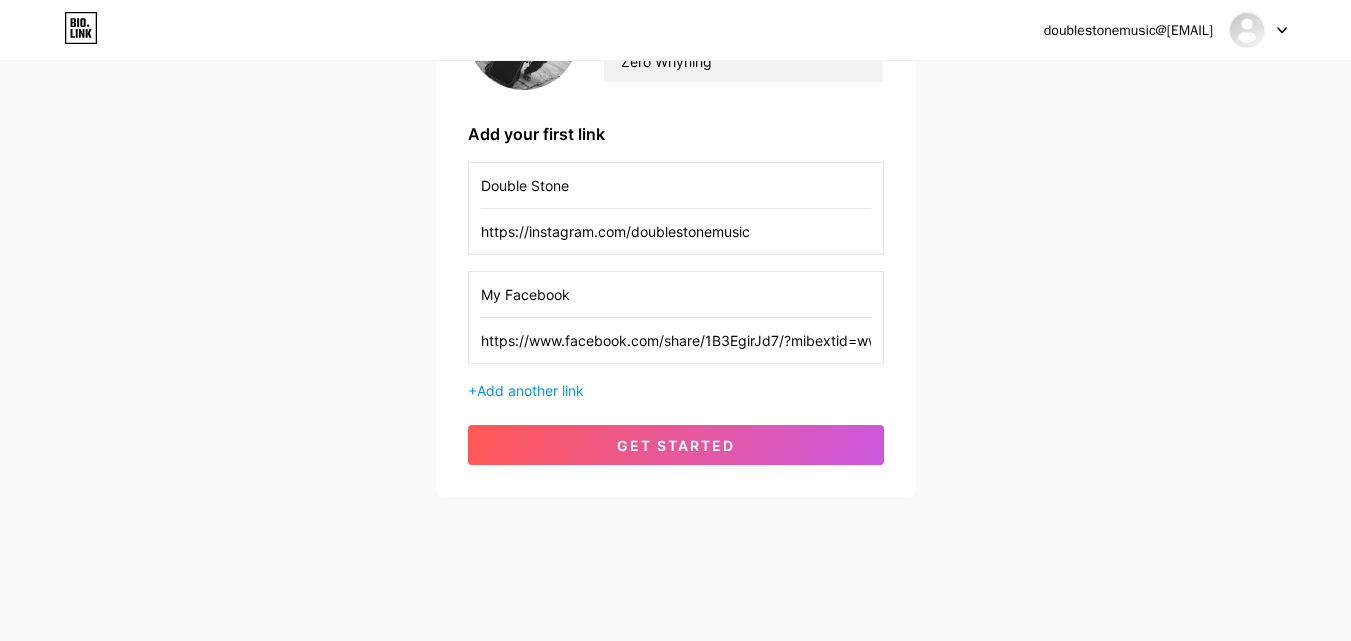 type on "My Facebook" 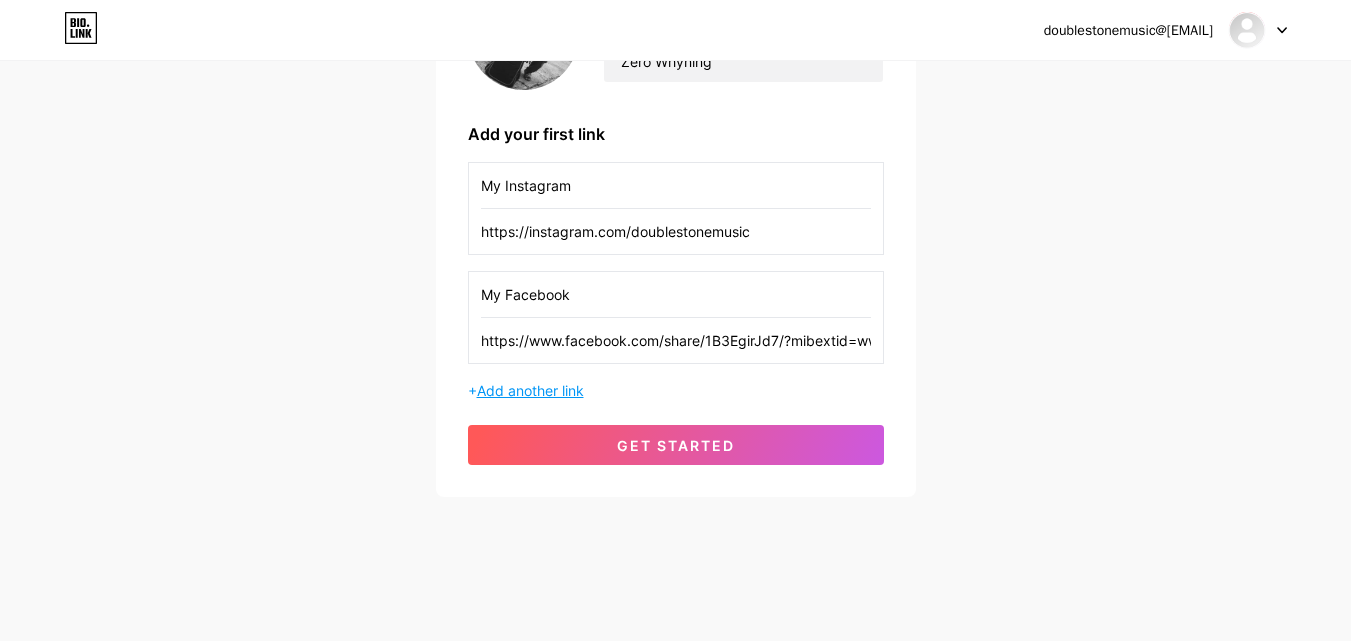 type on "My Instagram" 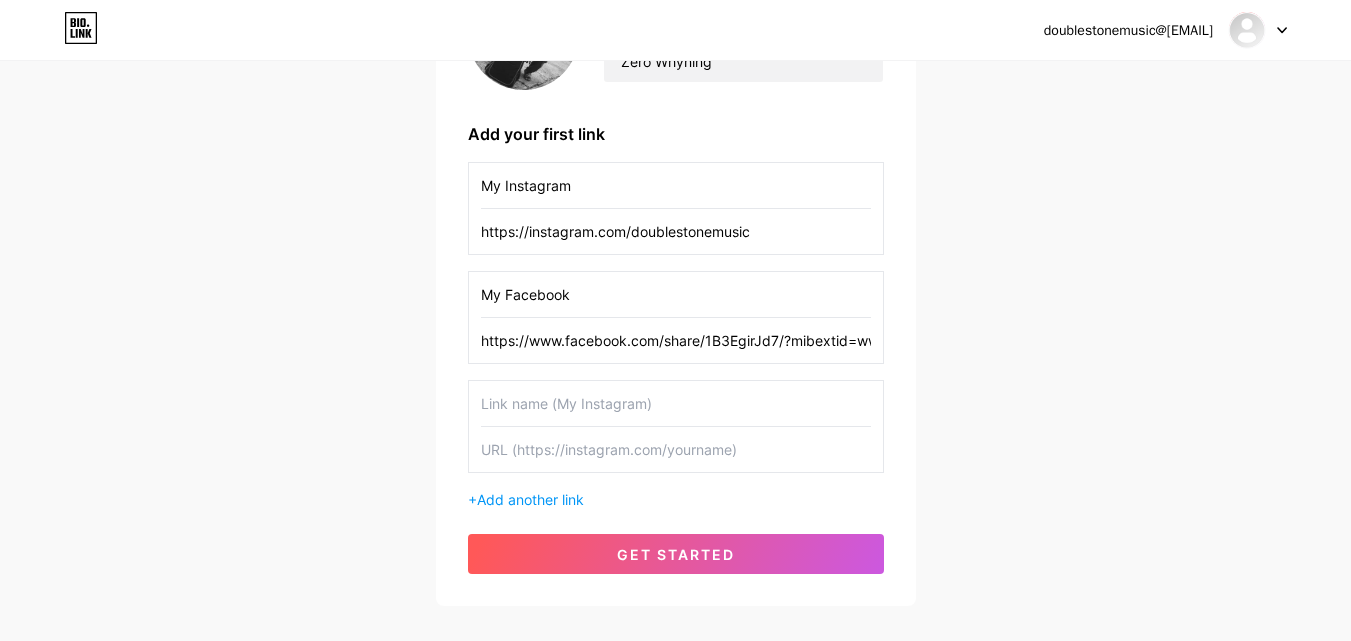 drag, startPoint x: 574, startPoint y: 458, endPoint x: 571, endPoint y: 427, distance: 31.144823 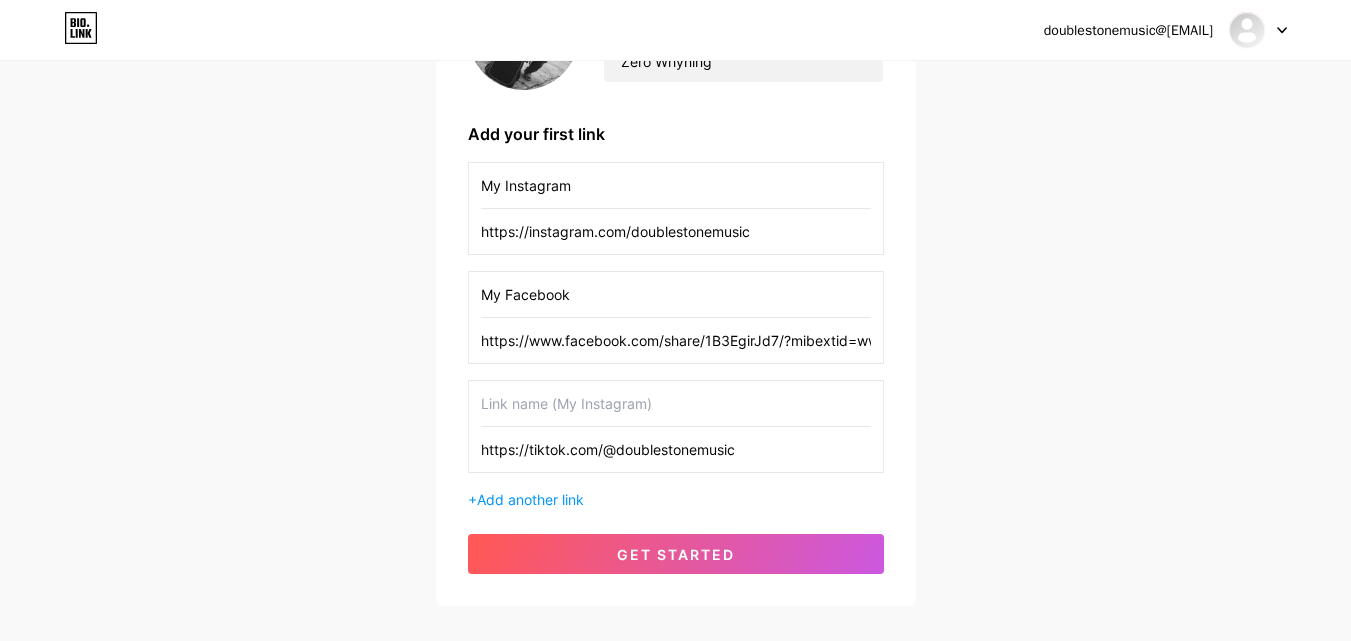 type on "https://tiktok.com/@doublestonemusic" 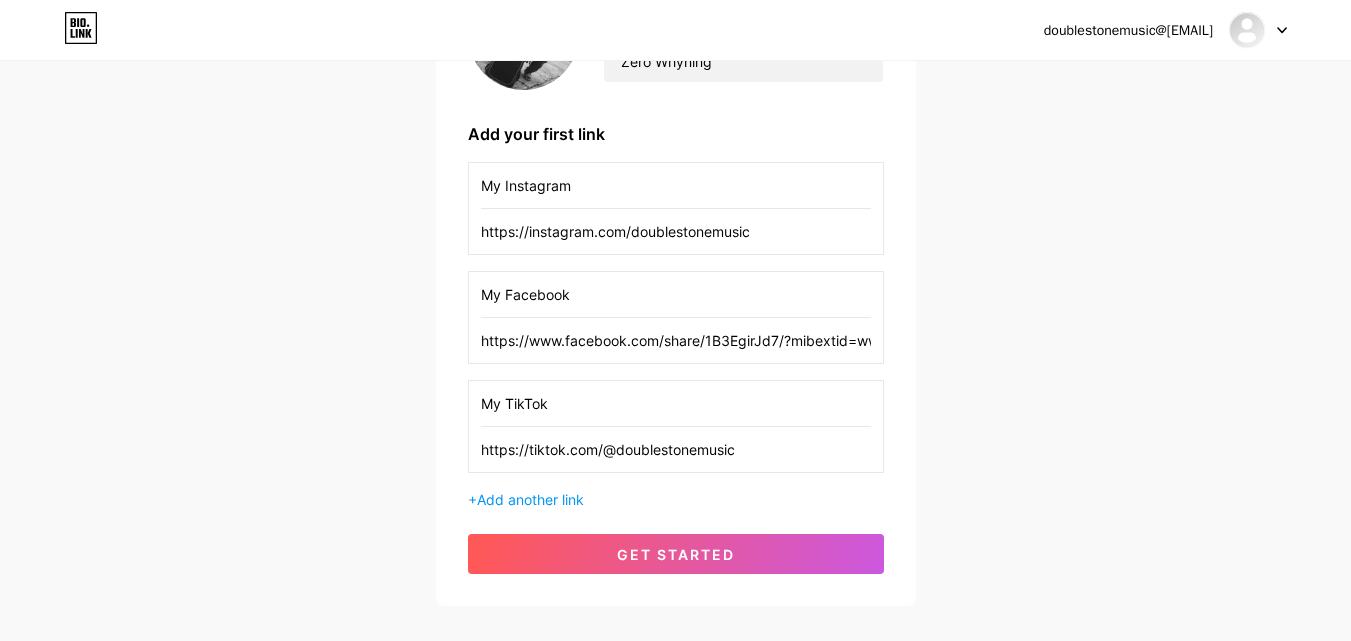 type on "My TikTok" 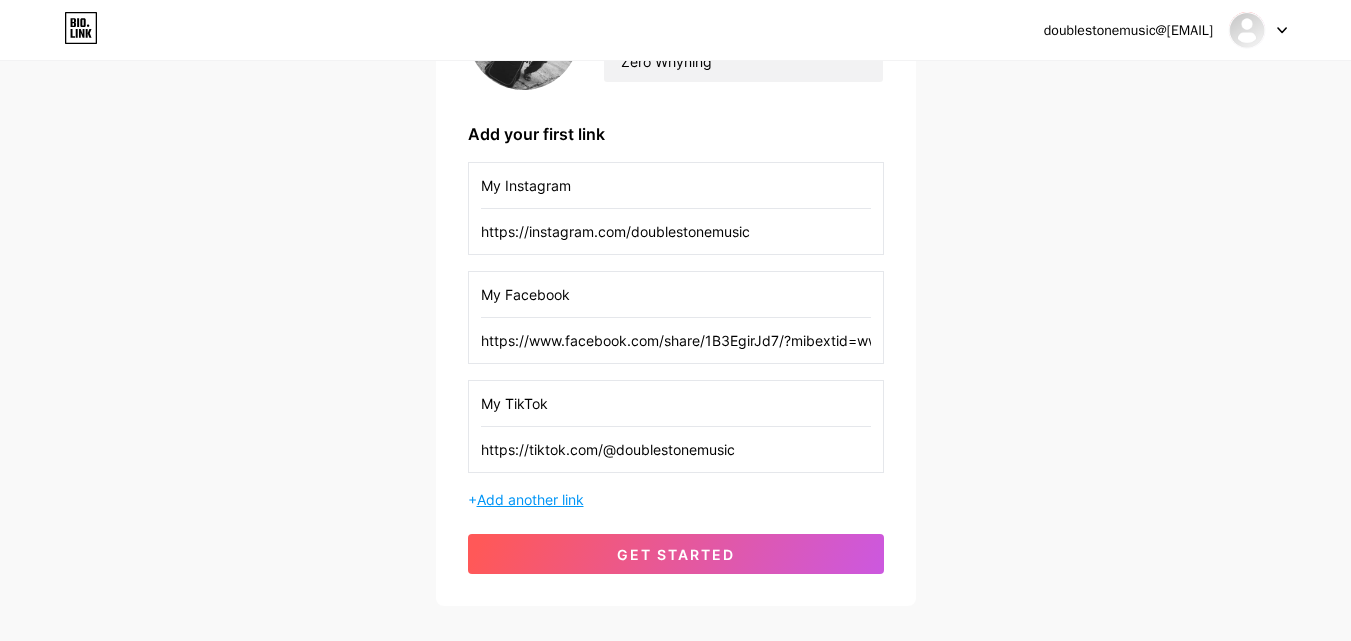 click on "Add another link" at bounding box center [530, 499] 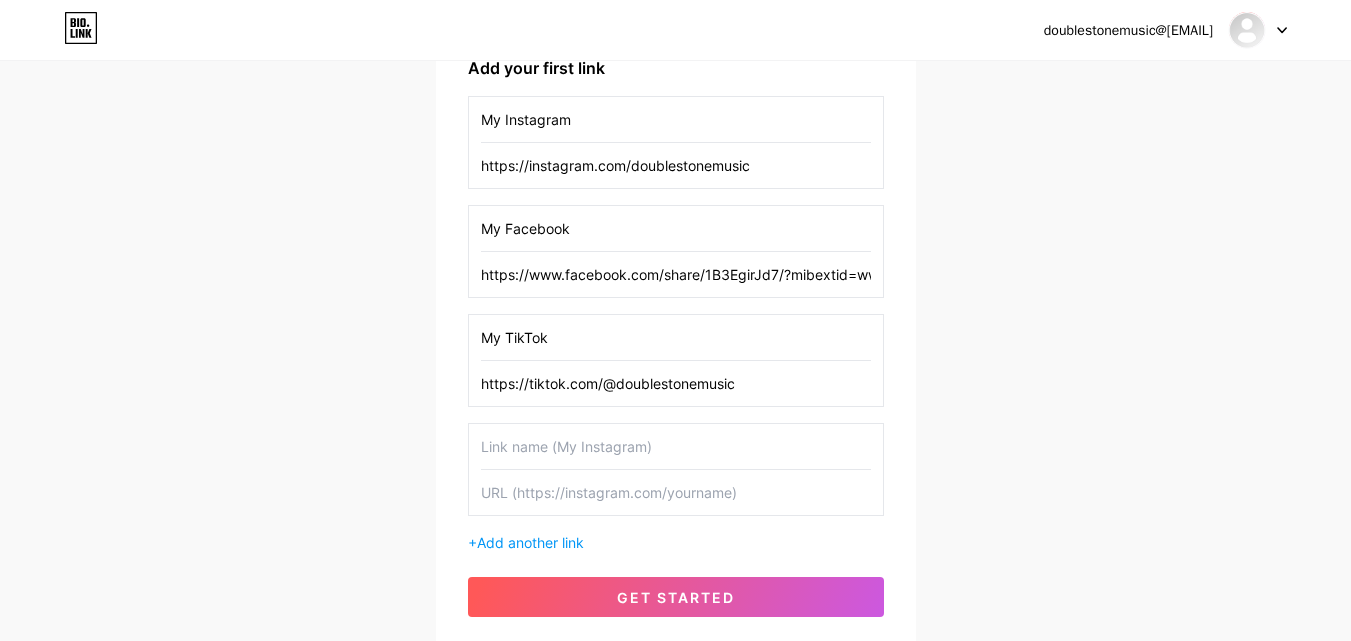 scroll, scrollTop: 361, scrollLeft: 0, axis: vertical 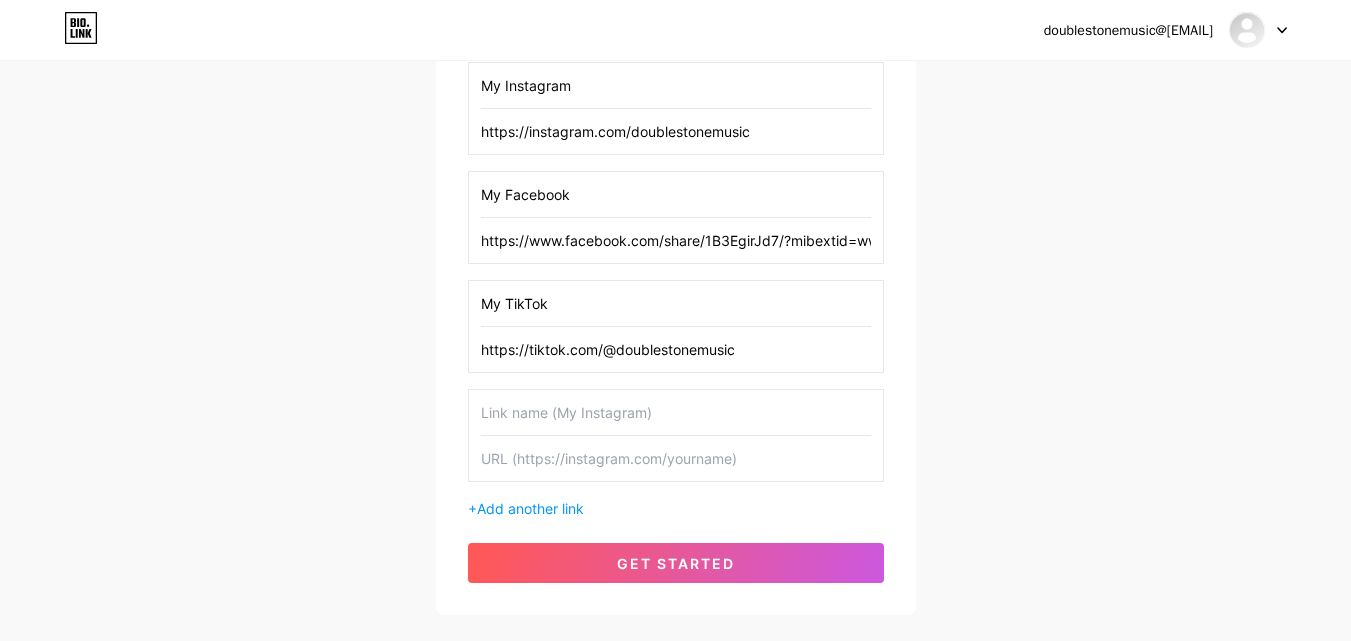 click at bounding box center [676, 458] 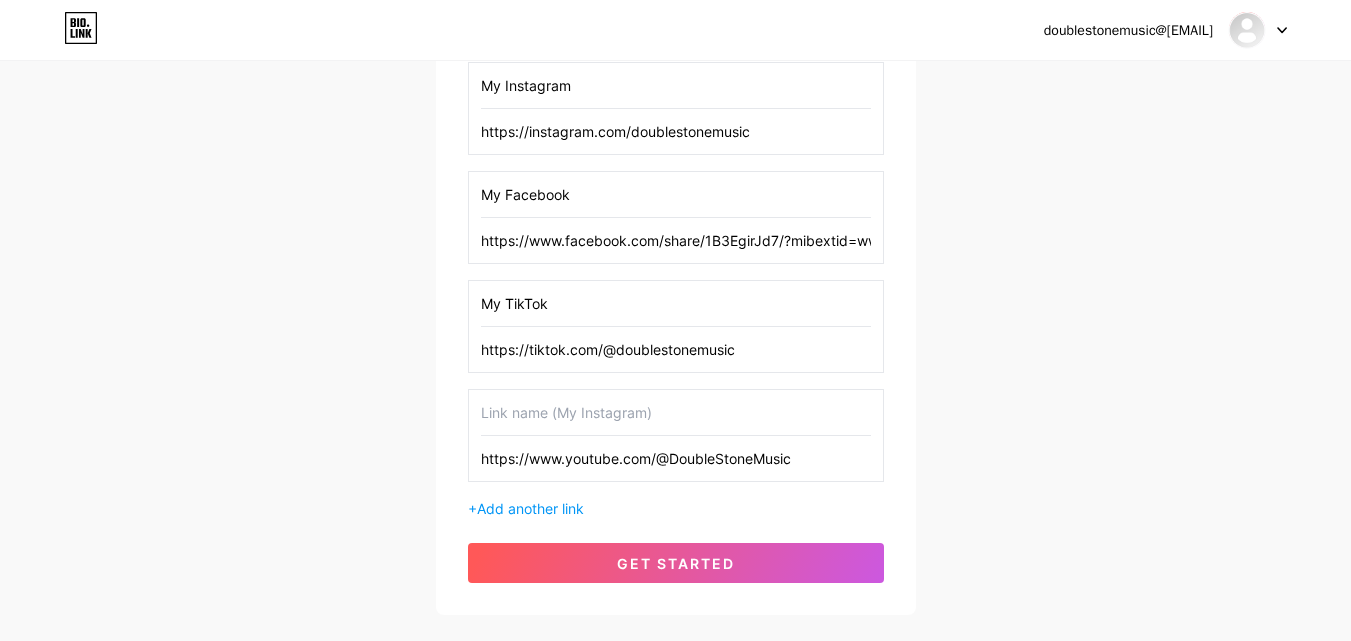 type on "https://www.youtube.com/@DoubleStoneMusic" 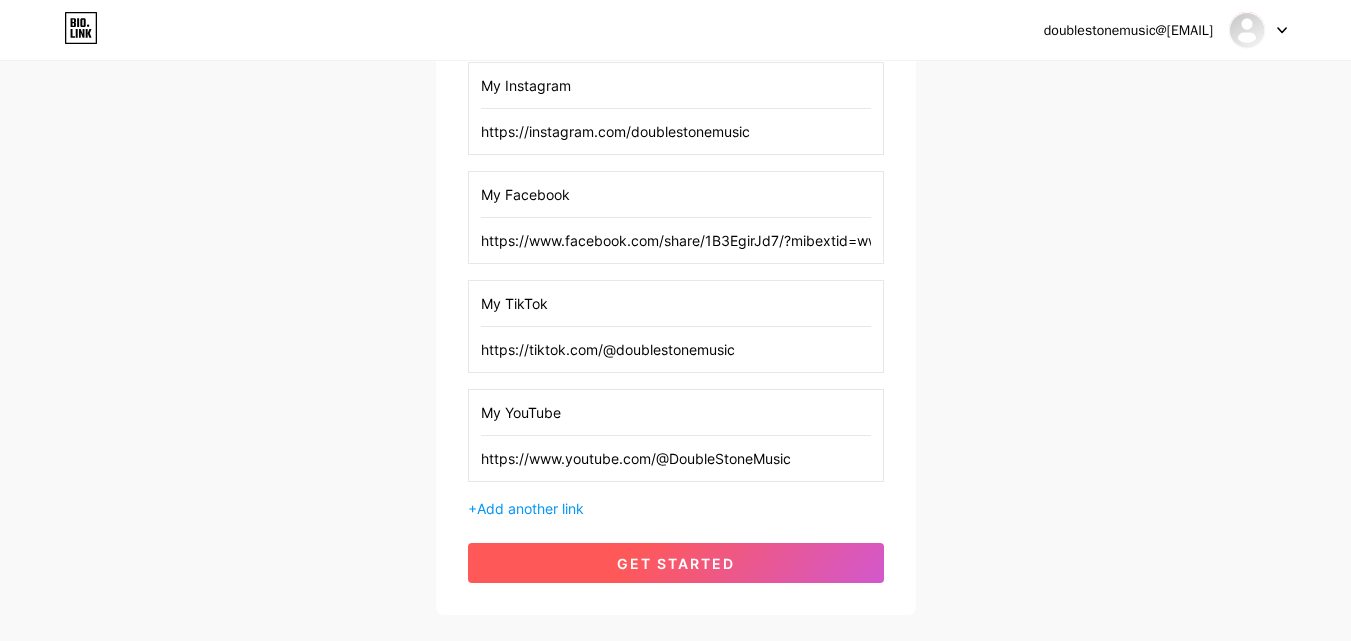 type on "My YouTube" 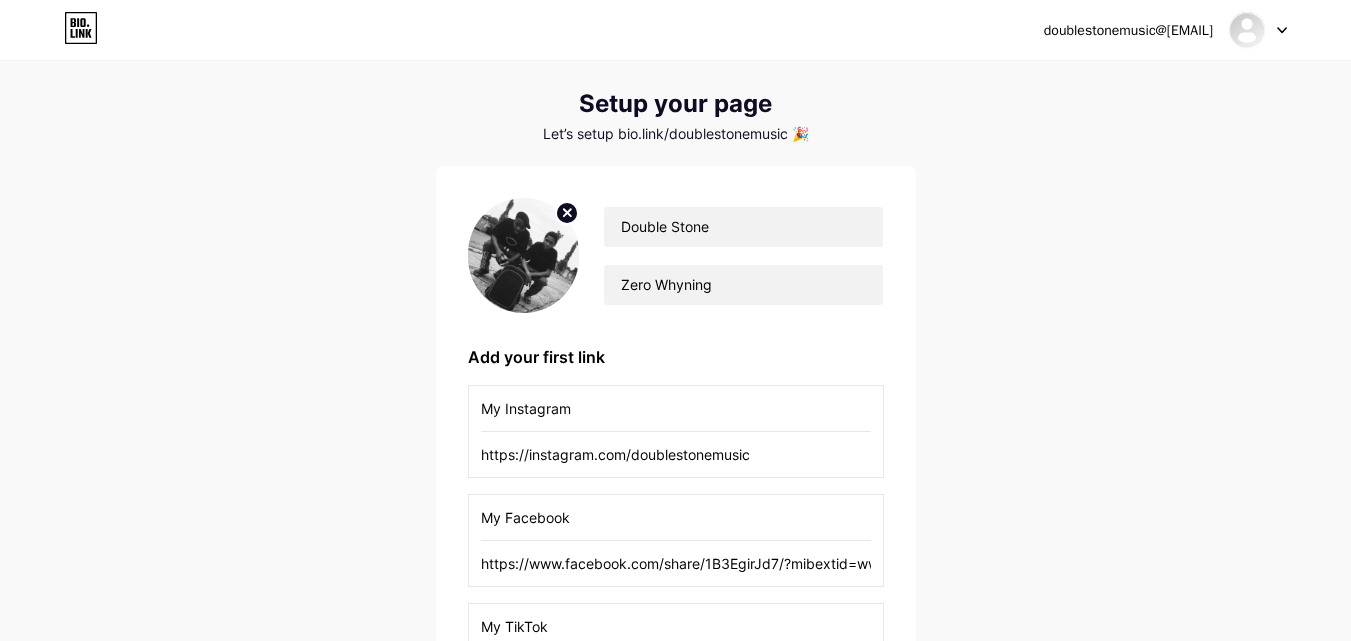 scroll, scrollTop: 0, scrollLeft: 0, axis: both 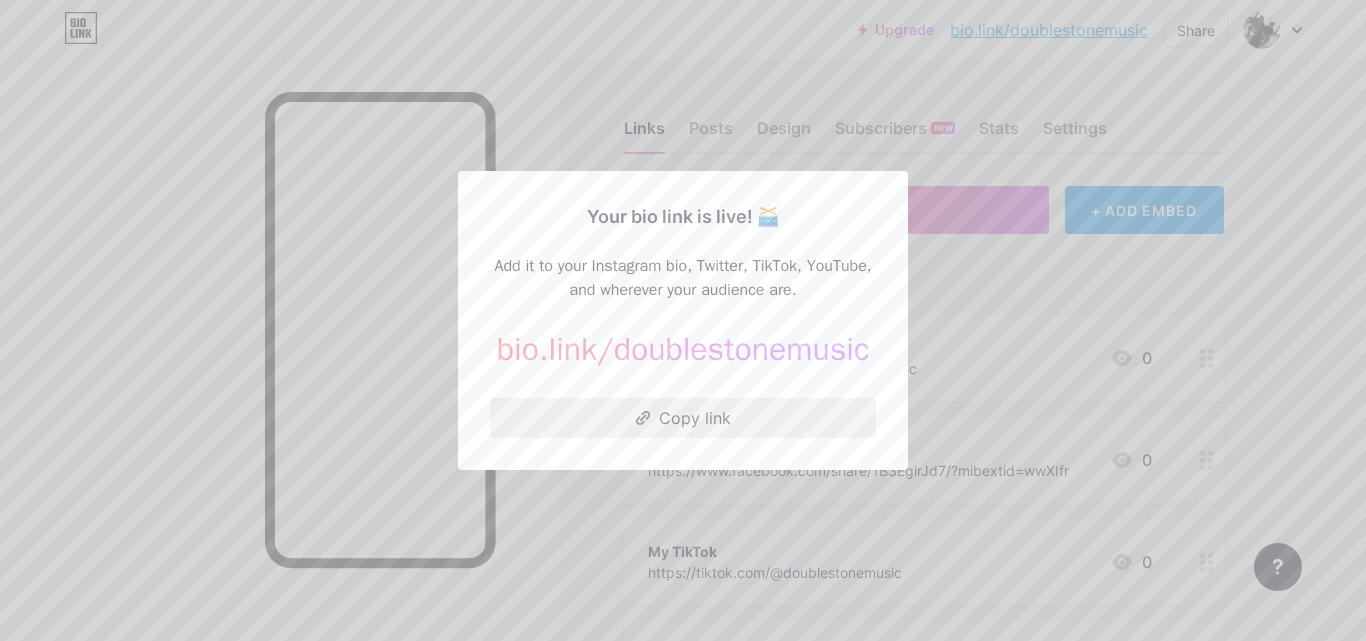 click on "Copy link" at bounding box center [683, 418] 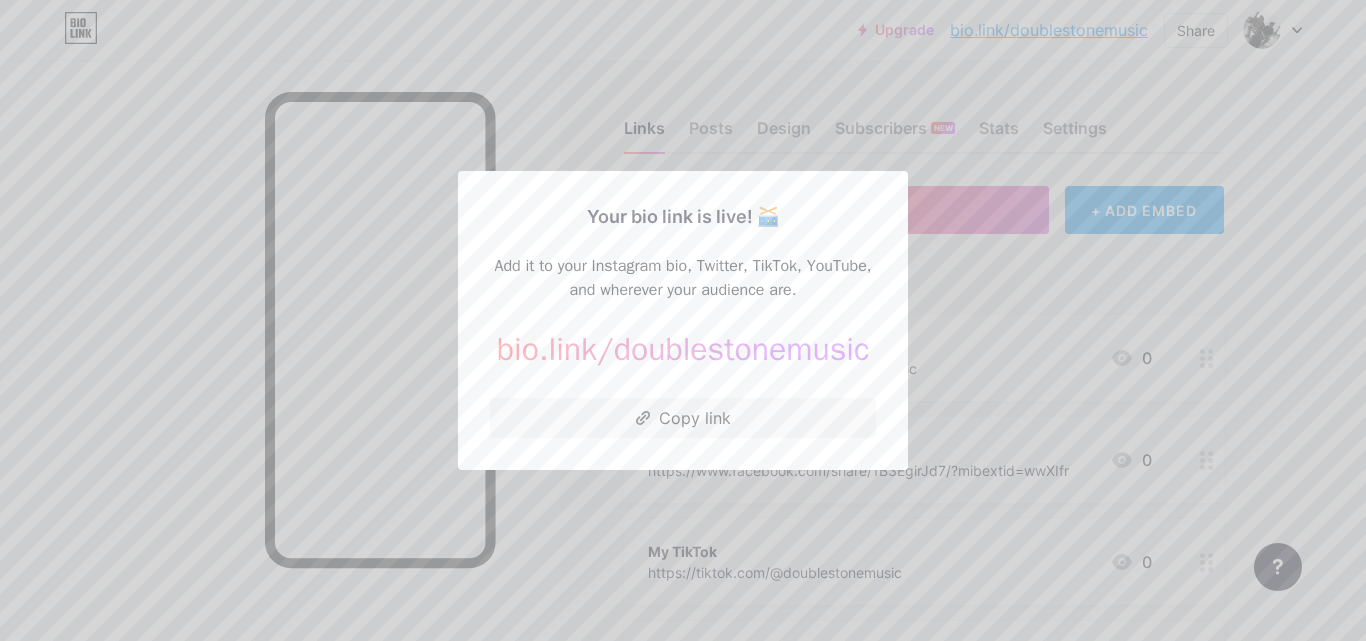 click at bounding box center [683, 320] 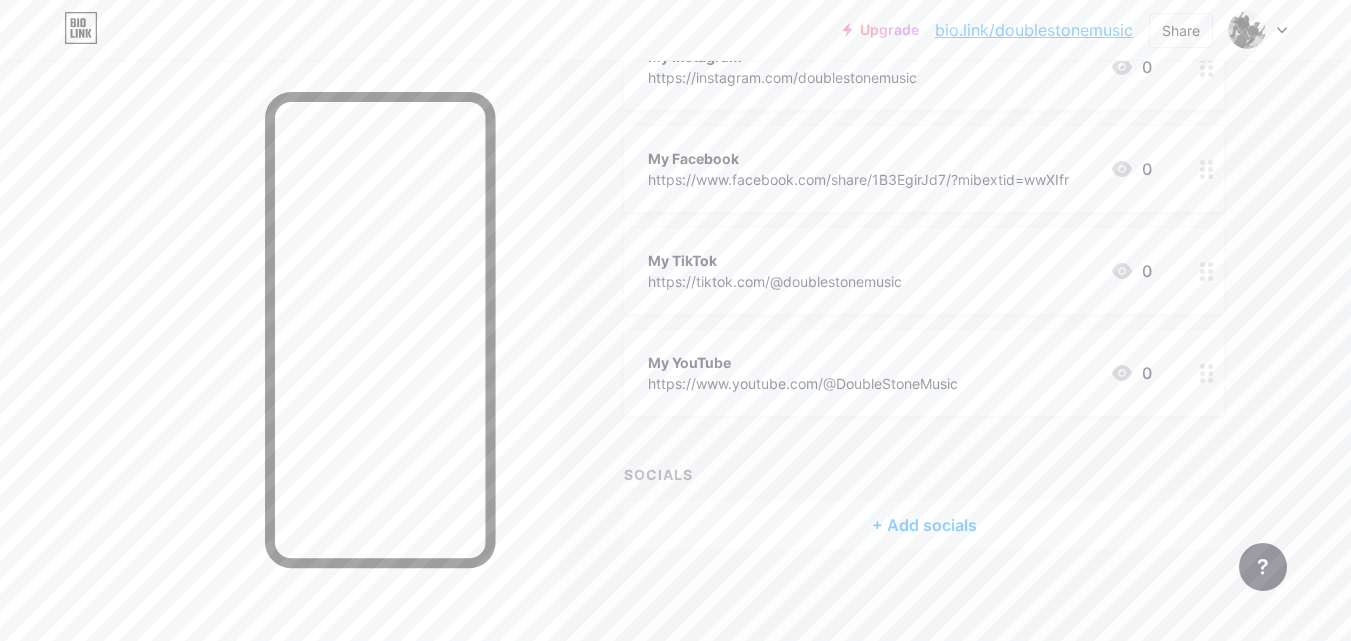 scroll, scrollTop: 298, scrollLeft: 0, axis: vertical 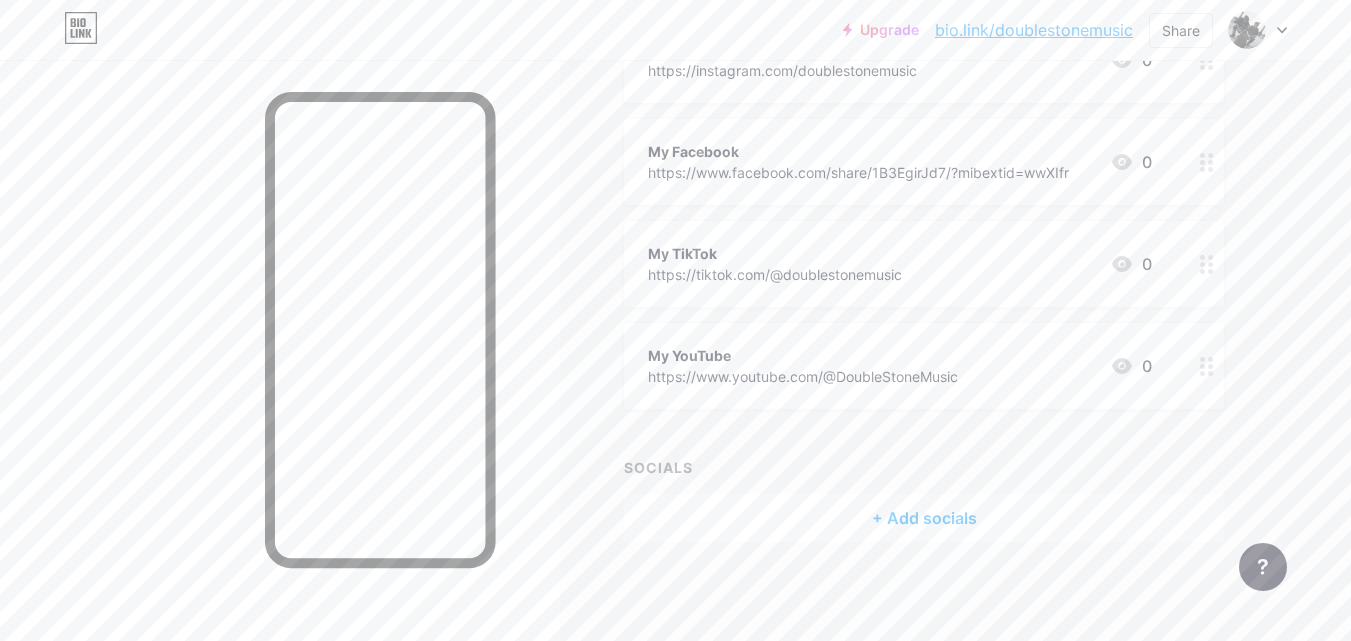 click on "+ Add socials" at bounding box center (924, 518) 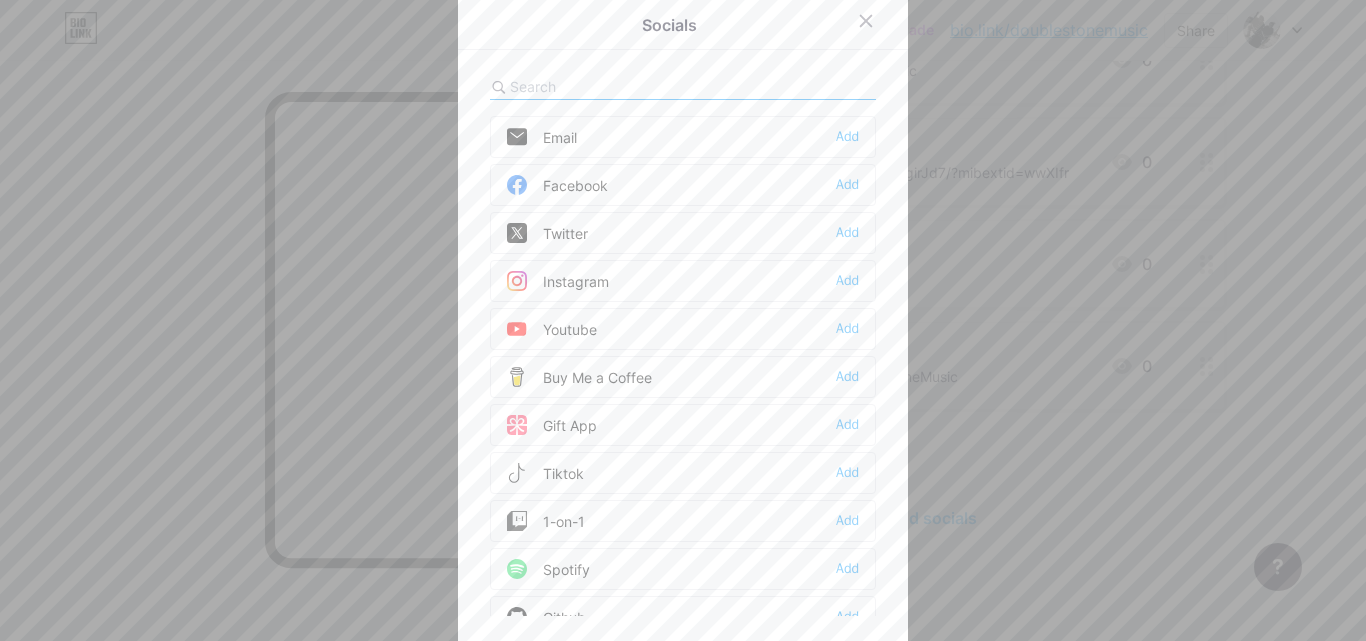 click on "Add" at bounding box center [847, 137] 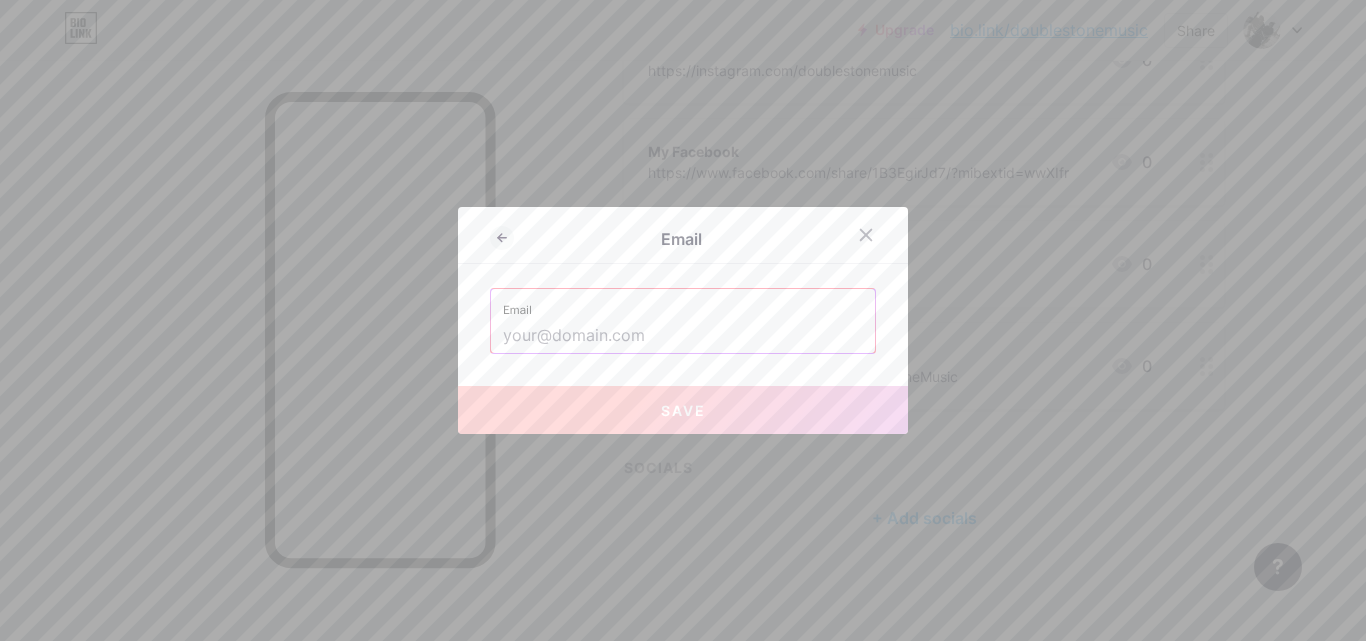 drag, startPoint x: 540, startPoint y: 338, endPoint x: 544, endPoint y: 319, distance: 19.416489 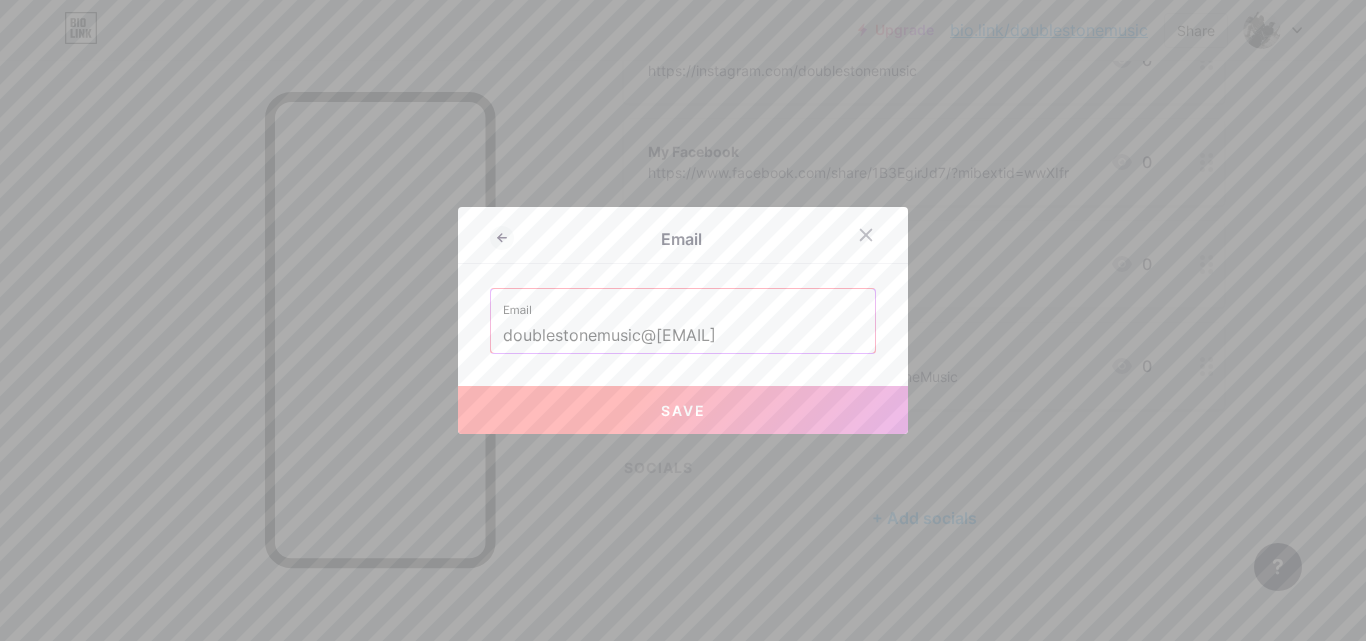 click on "Save" at bounding box center (683, 410) 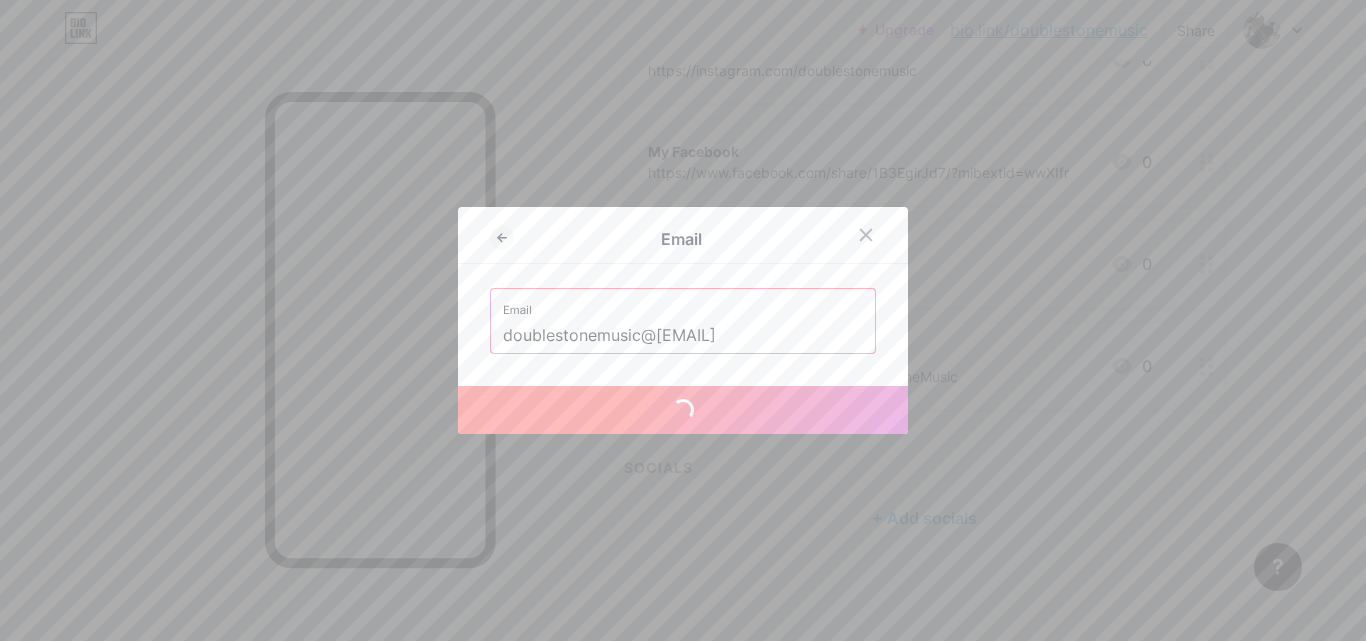 type on "mailto:doublestonemusic@[EMAIL]" 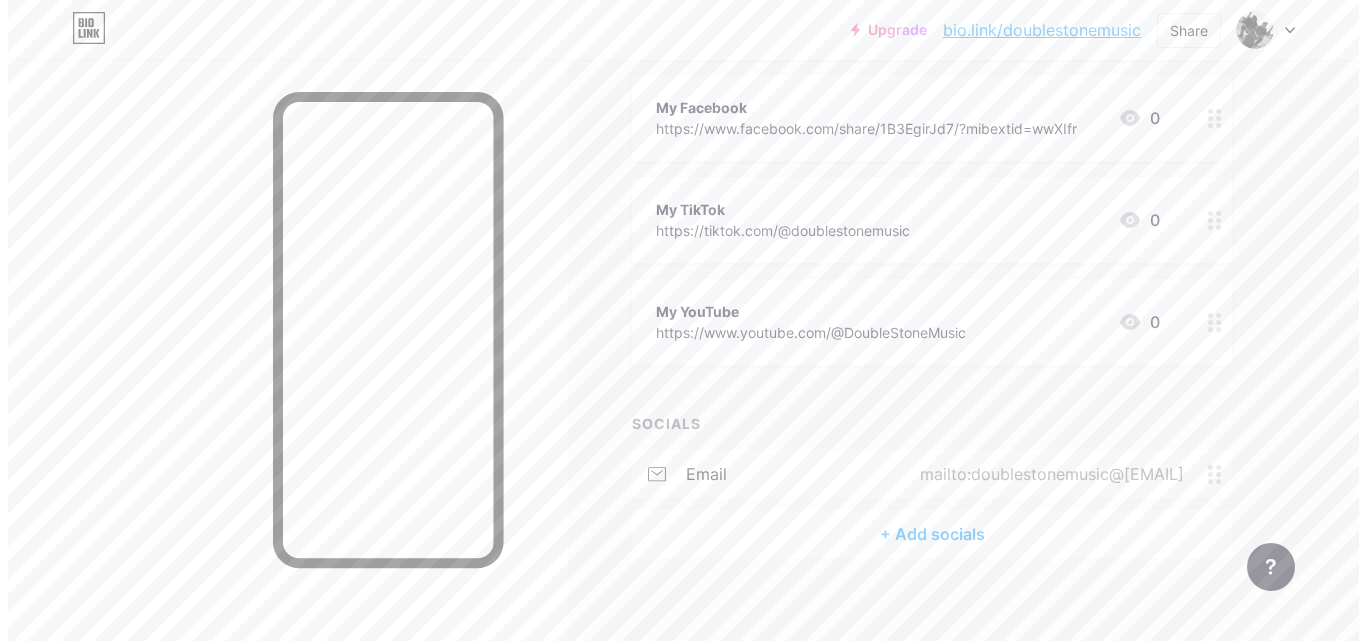 scroll, scrollTop: 358, scrollLeft: 0, axis: vertical 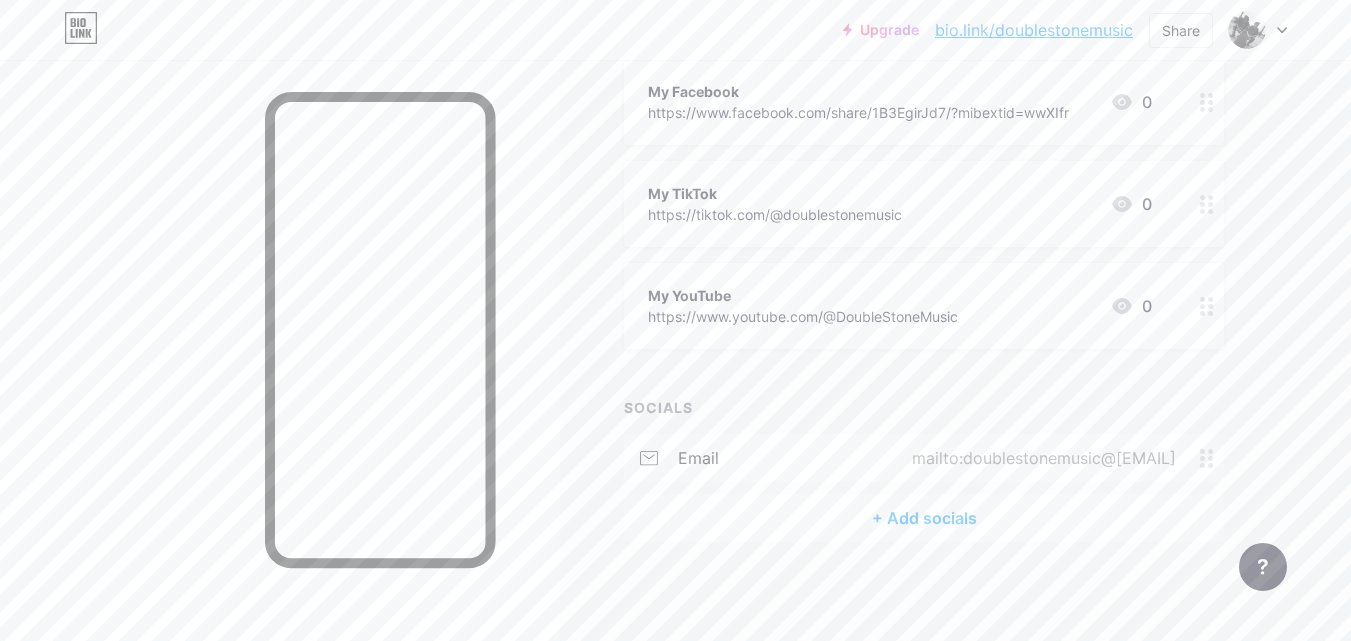 click on "+ Add socials" at bounding box center (924, 518) 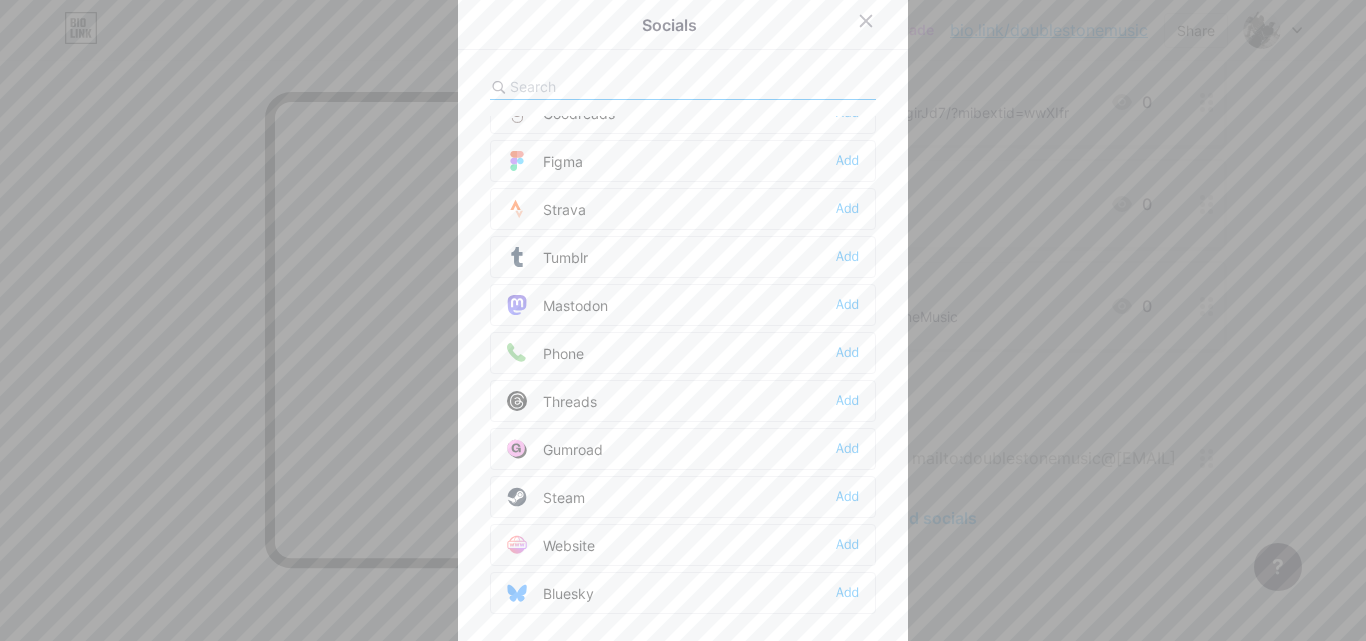 scroll, scrollTop: 1804, scrollLeft: 0, axis: vertical 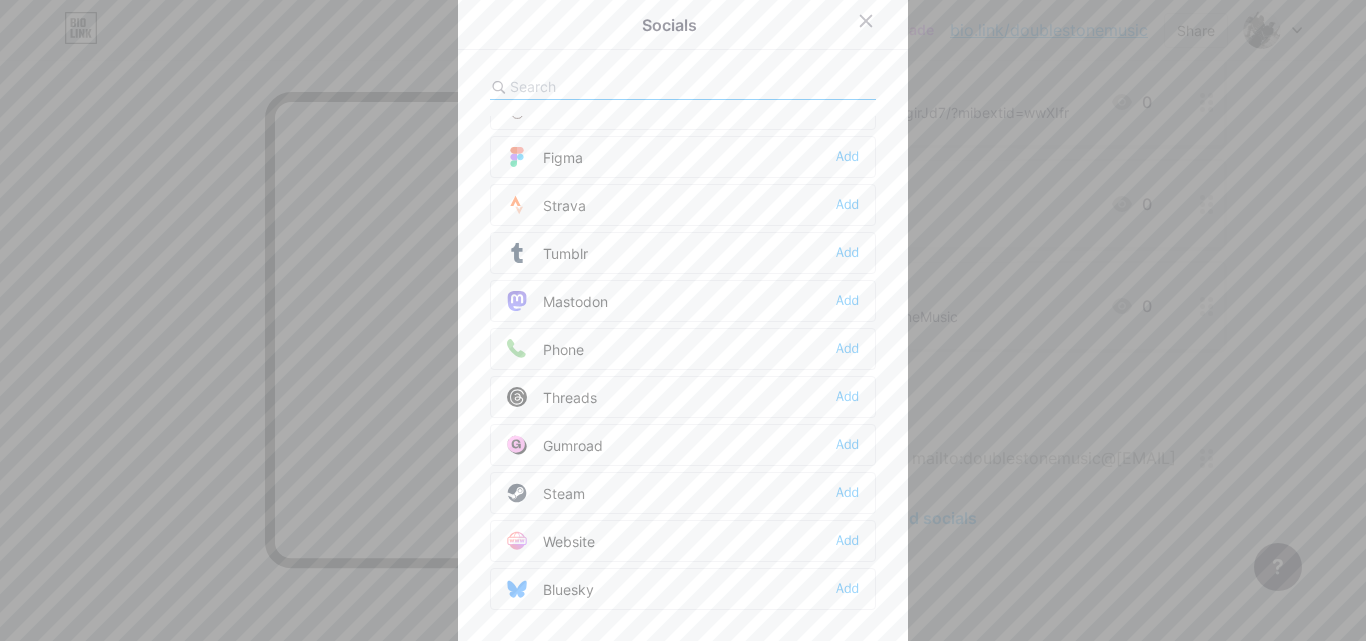 click on "Add" at bounding box center (847, 253) 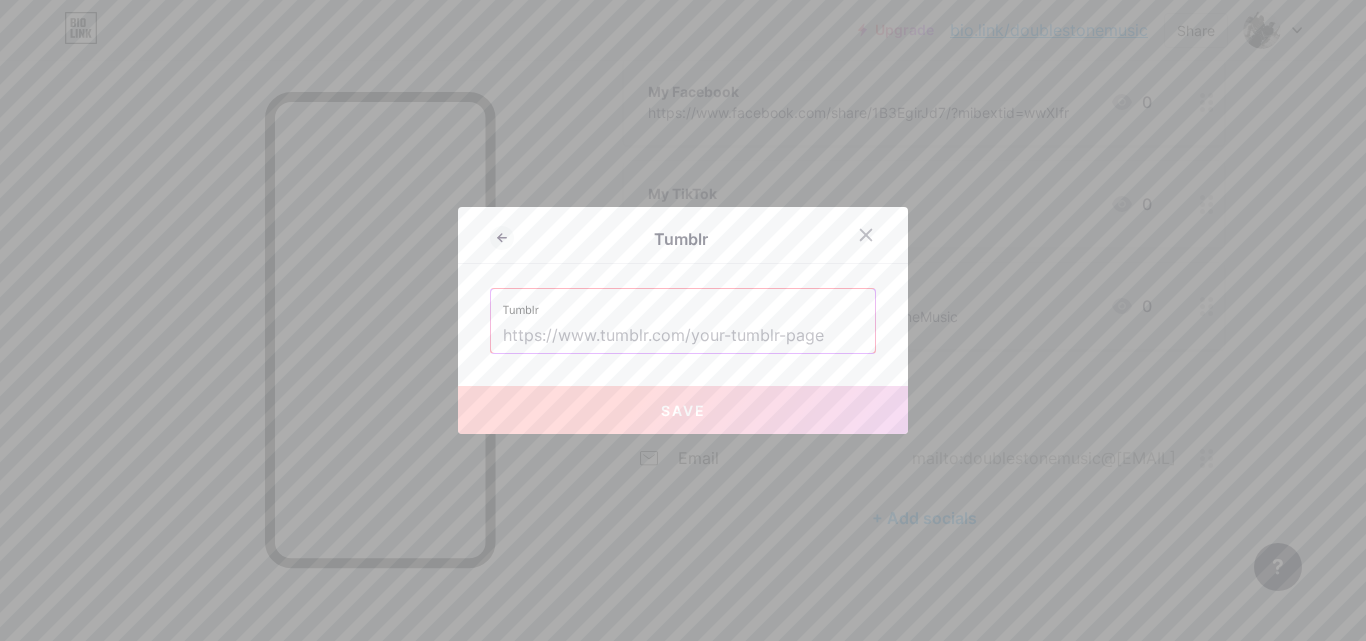 click on "Tumblr" at bounding box center (683, 304) 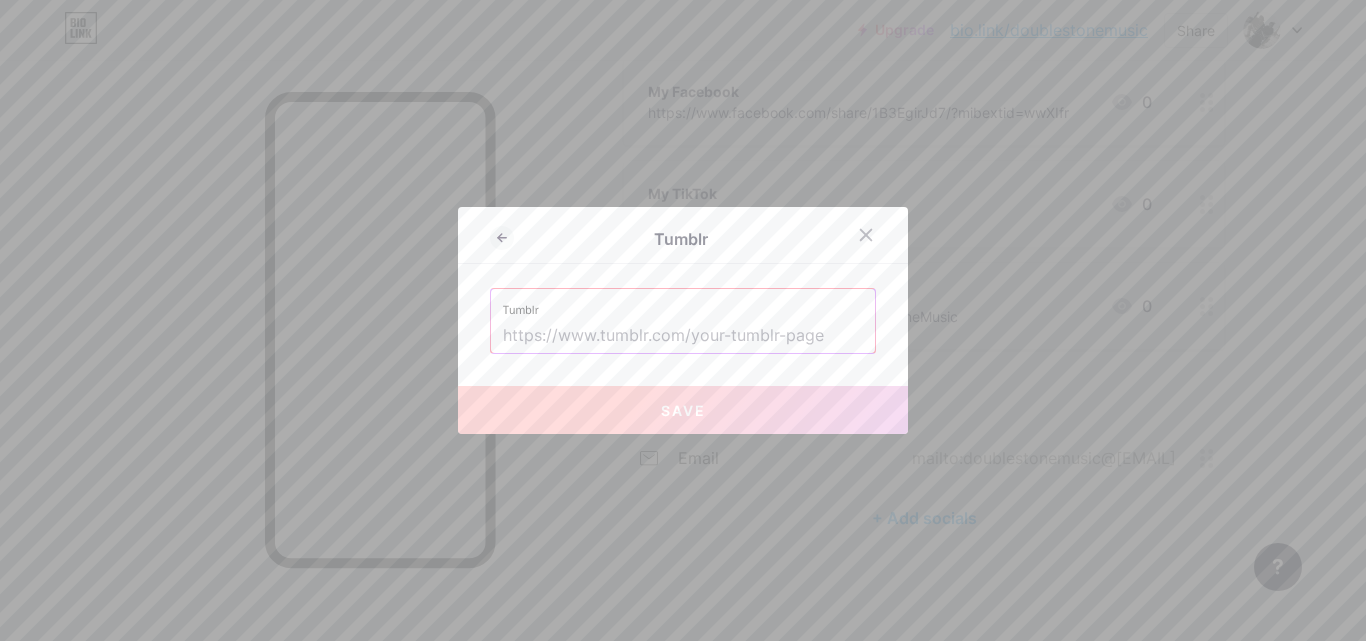 paste on "https://www.tumblr.com/blog/doublestonemusic" 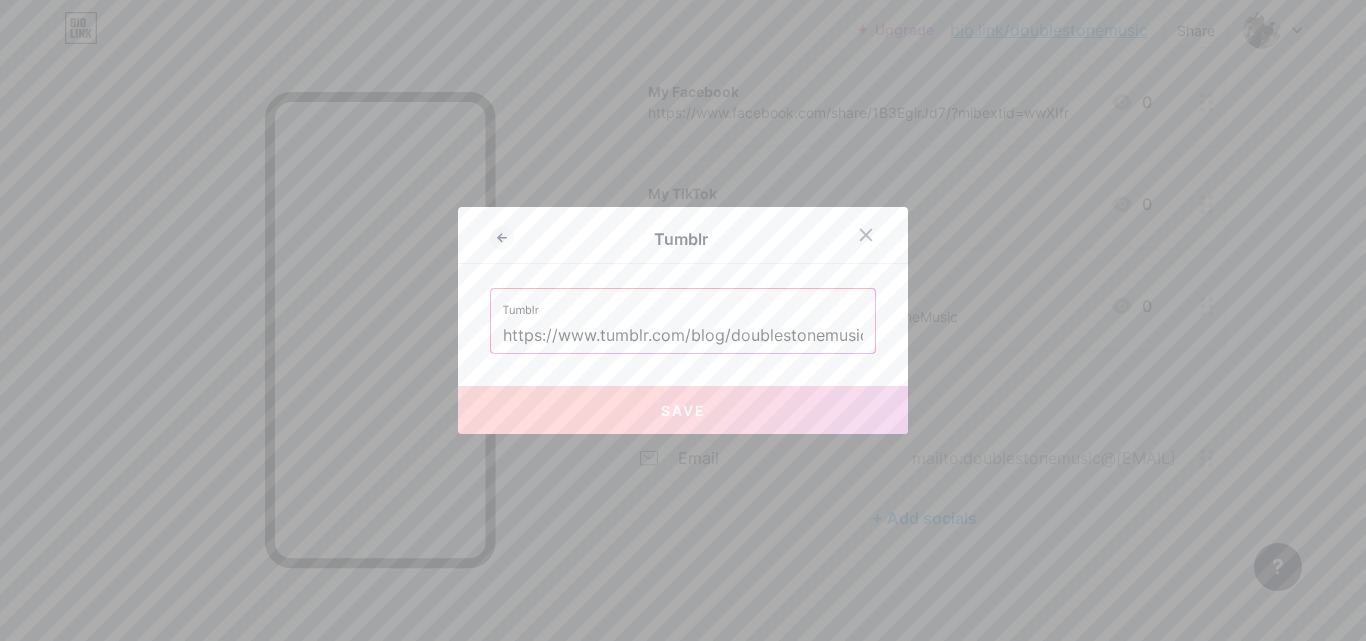 scroll, scrollTop: 0, scrollLeft: 5, axis: horizontal 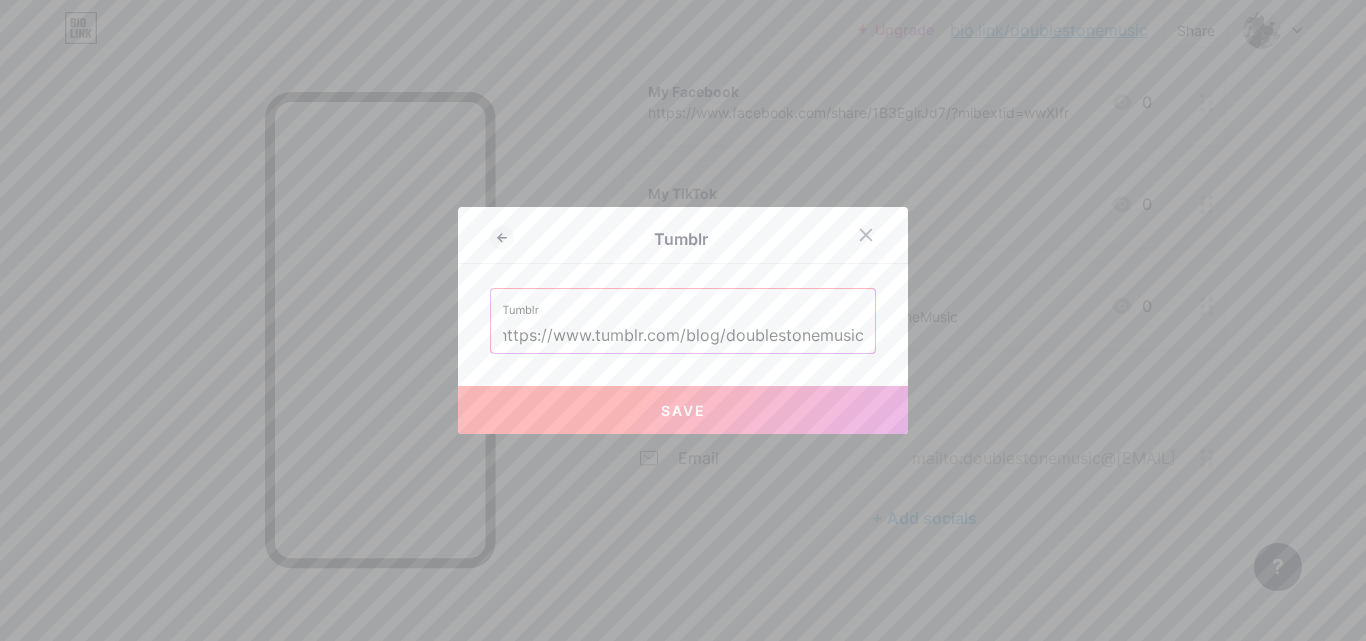 type on "https://www.tumblr.com/blog/doublestonemusic" 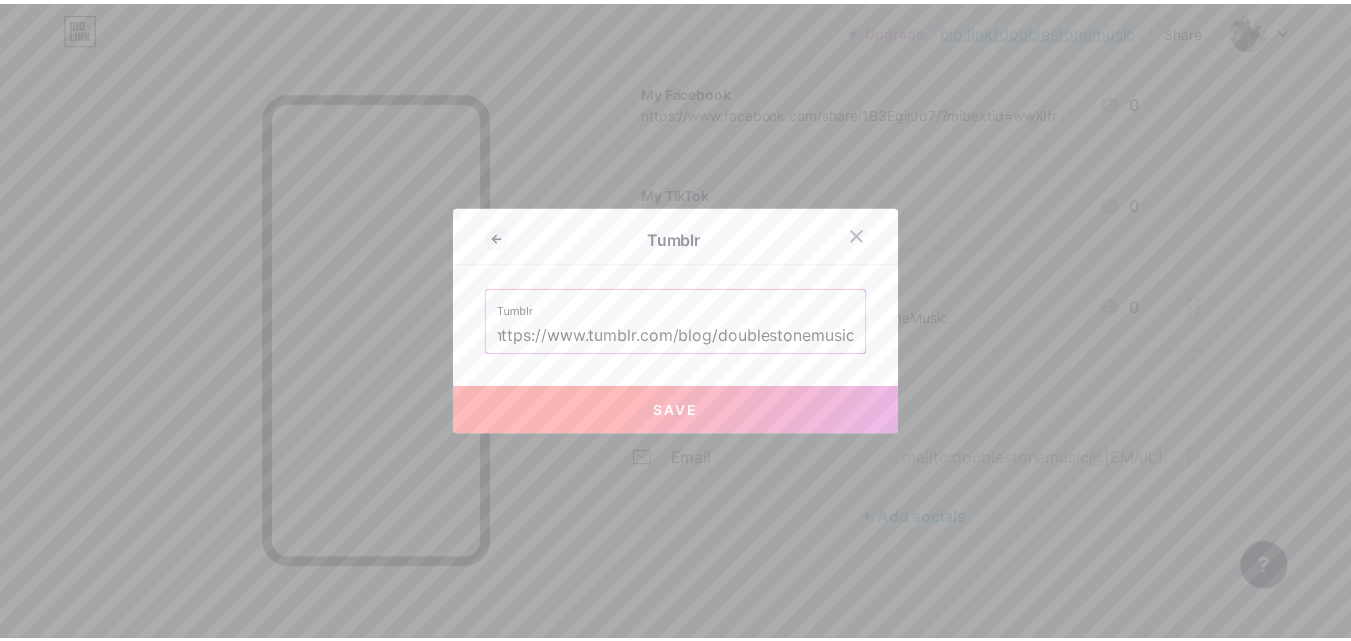 scroll, scrollTop: 0, scrollLeft: 0, axis: both 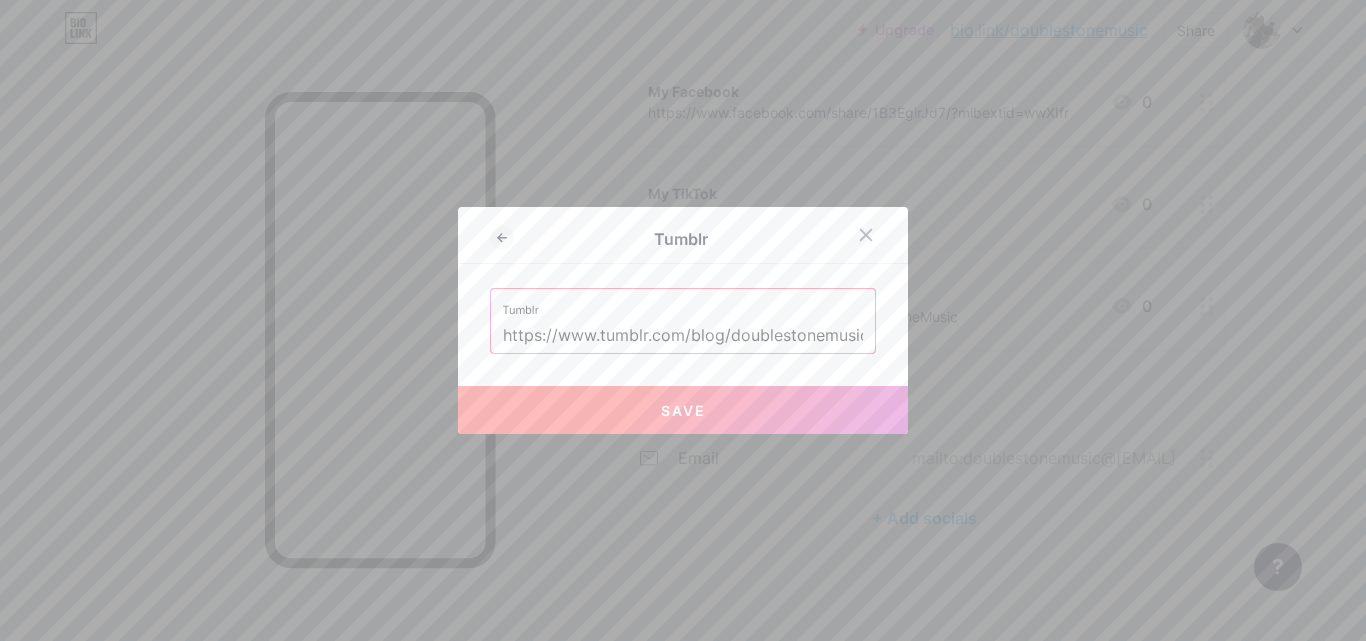 click on "Save" at bounding box center [683, 410] 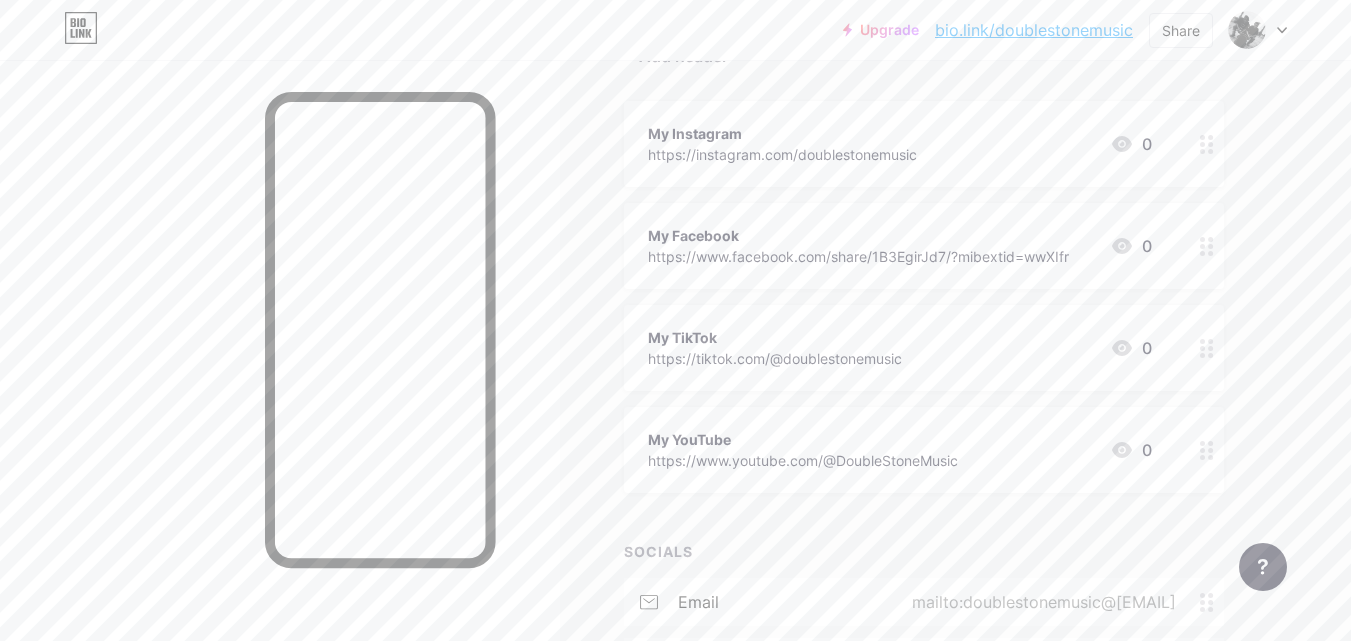 scroll, scrollTop: 0, scrollLeft: 0, axis: both 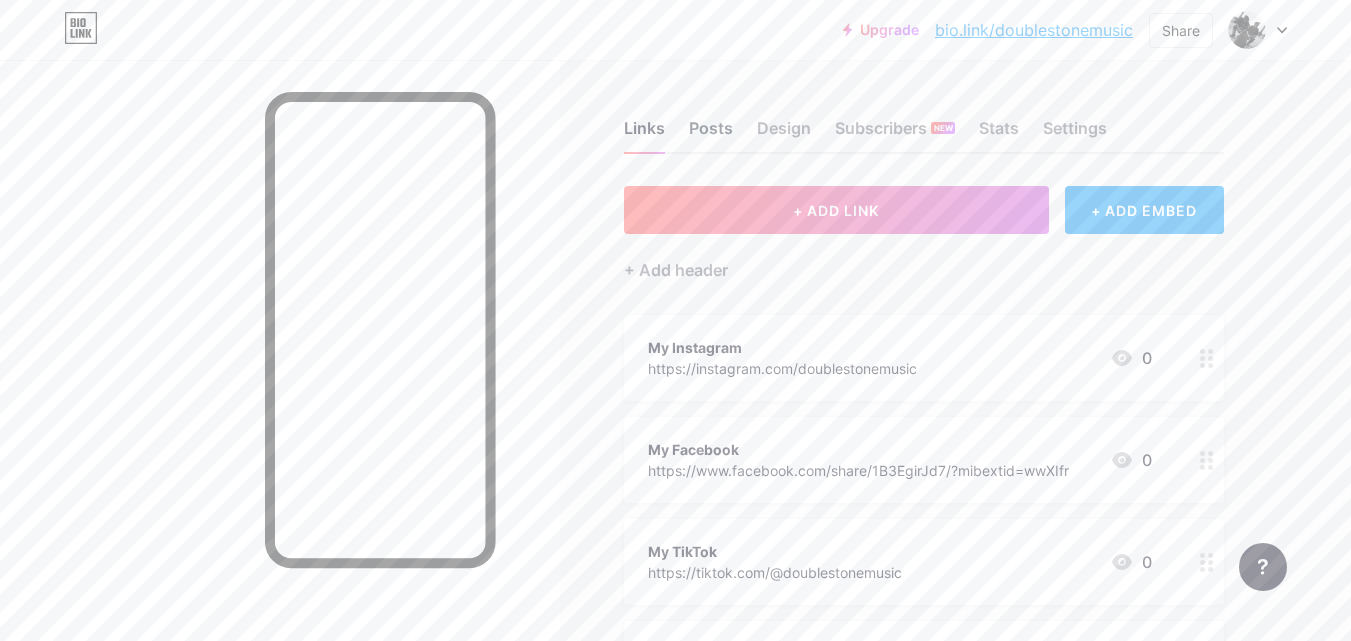 click on "Posts" at bounding box center (711, 134) 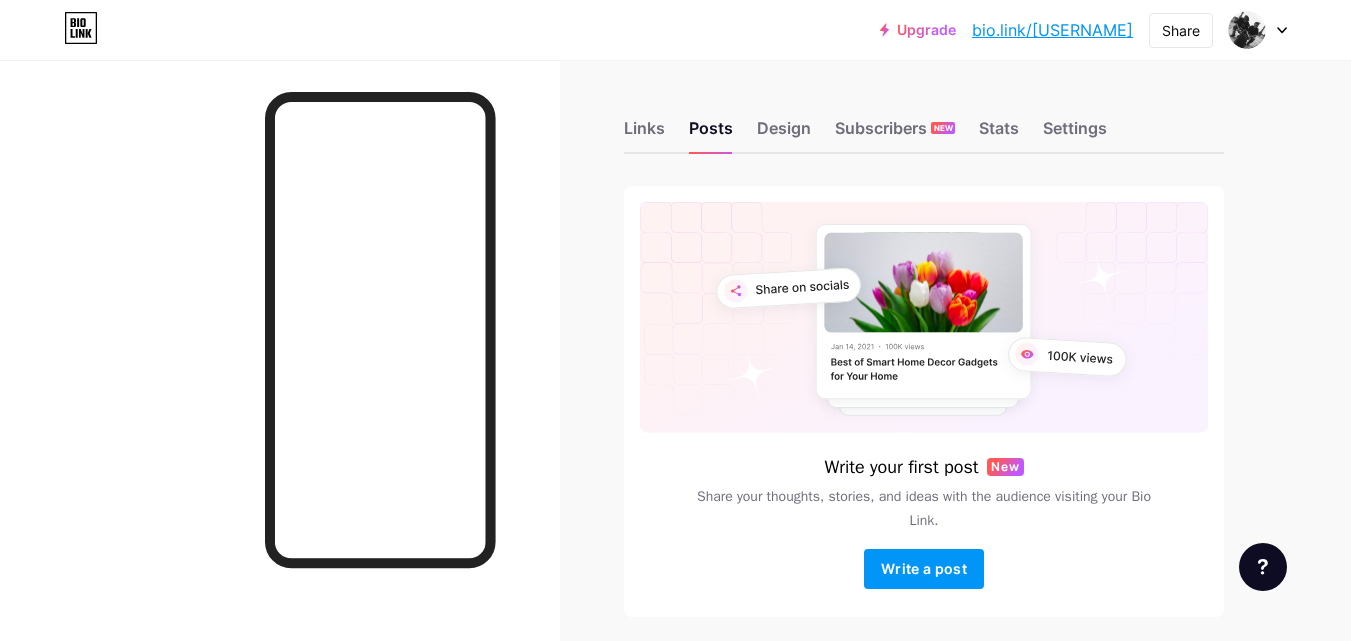 scroll, scrollTop: 0, scrollLeft: 0, axis: both 